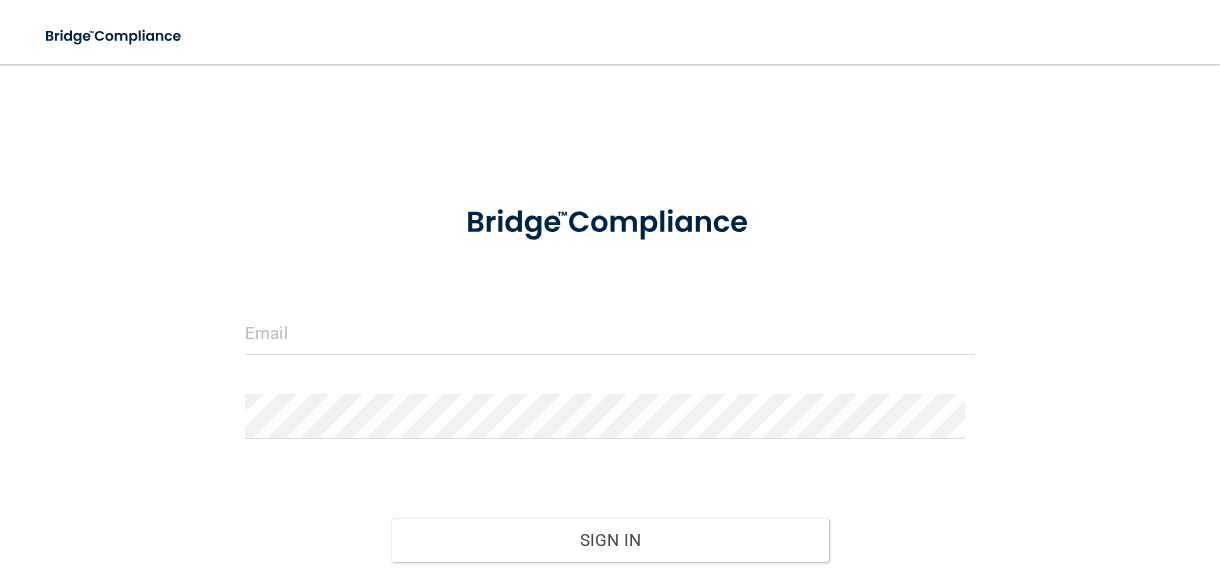 scroll, scrollTop: 0, scrollLeft: 0, axis: both 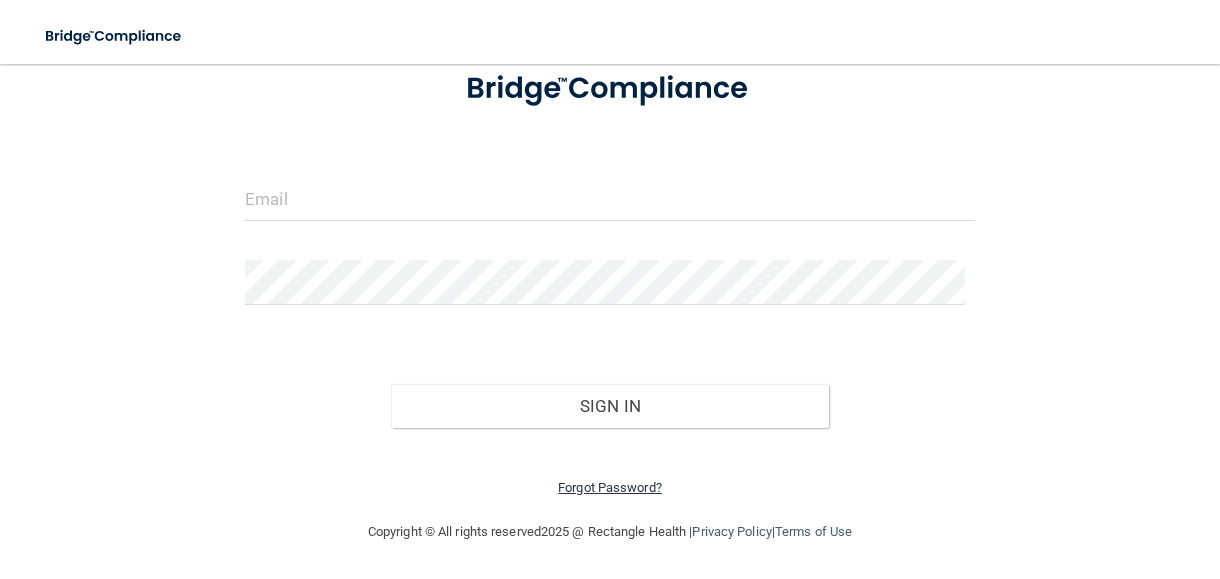 click on "Forgot Password?" at bounding box center [610, 487] 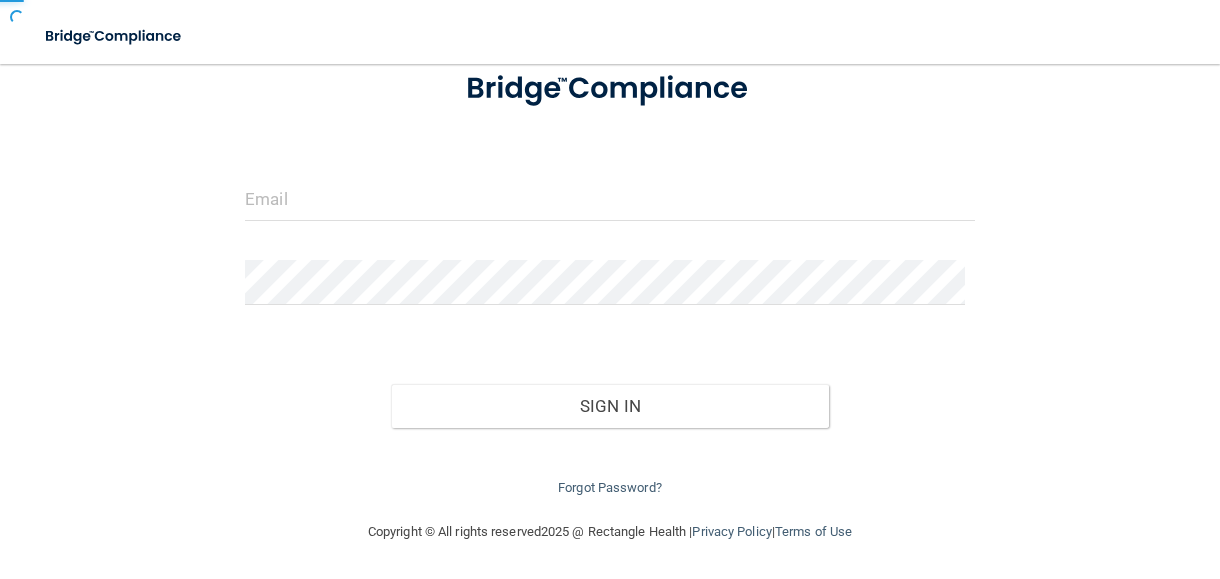 scroll, scrollTop: 164, scrollLeft: 0, axis: vertical 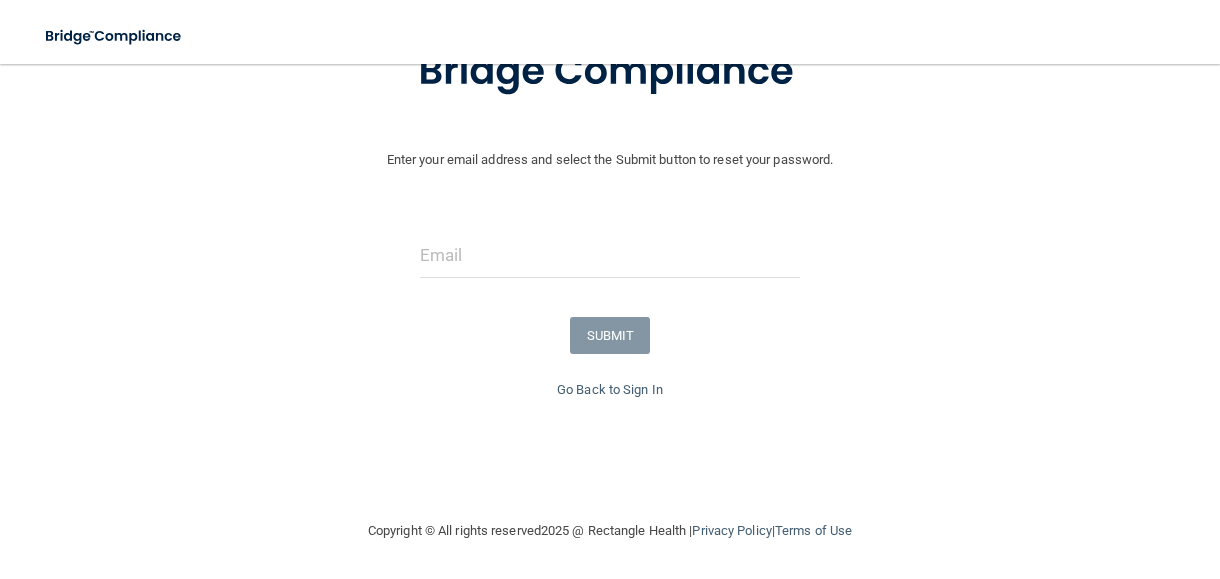 click at bounding box center [610, 263] 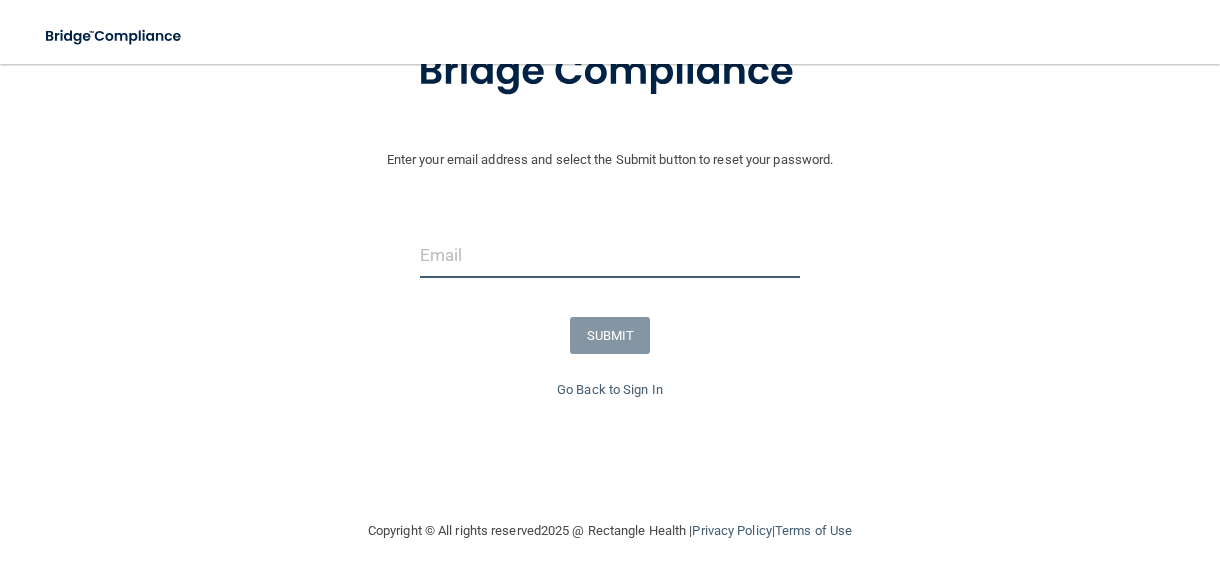 click at bounding box center (610, 255) 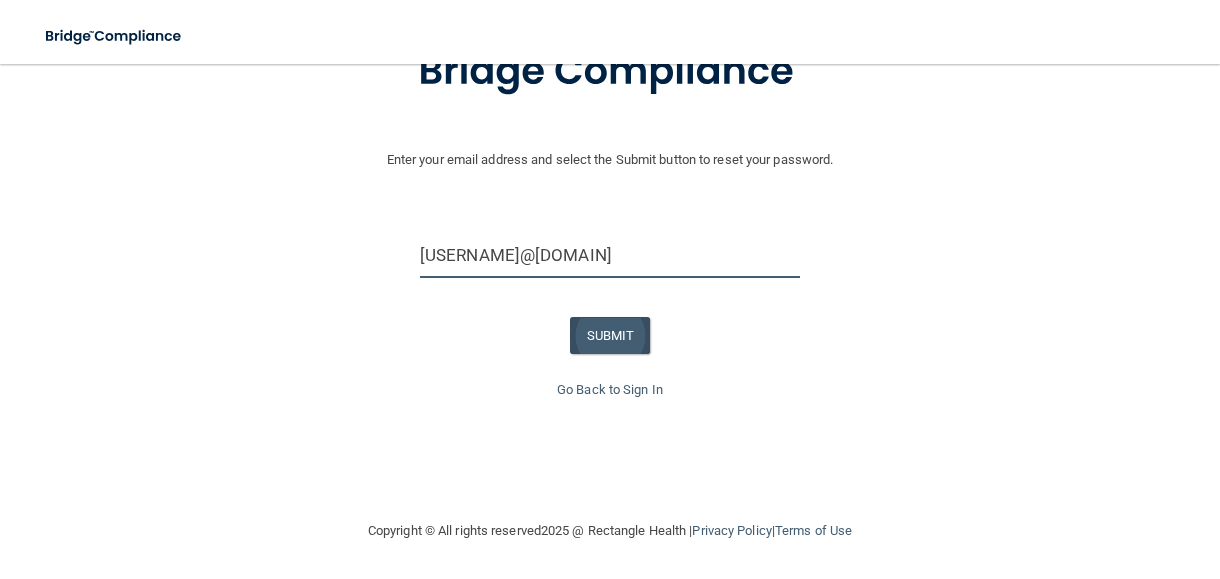 type on "[EMAIL]" 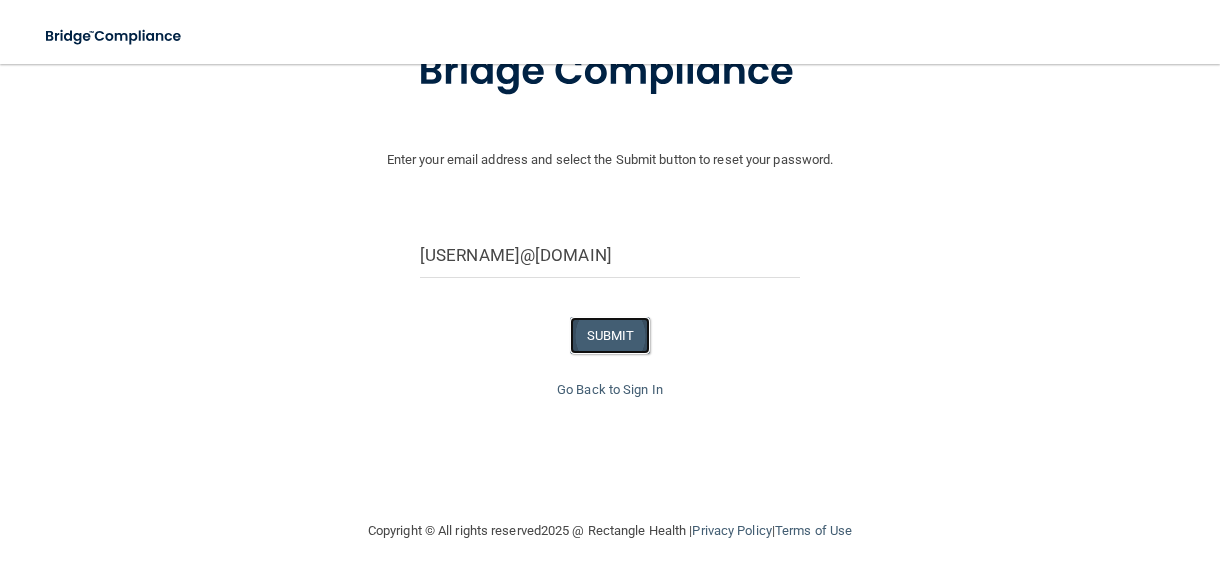 click on "SUBMIT" at bounding box center (610, 335) 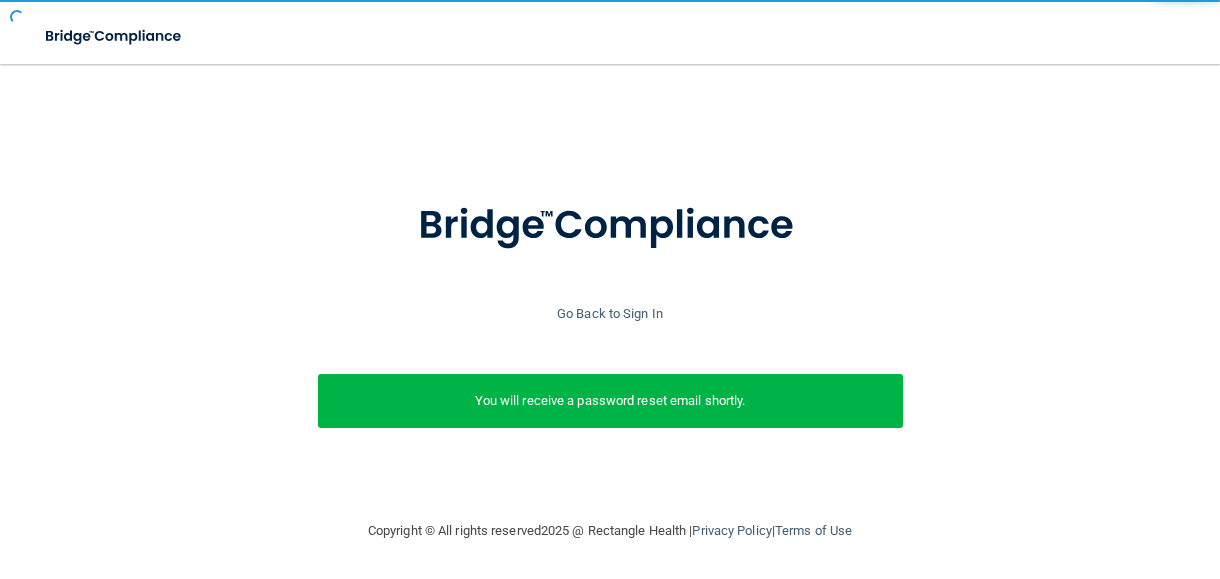 scroll, scrollTop: 25, scrollLeft: 0, axis: vertical 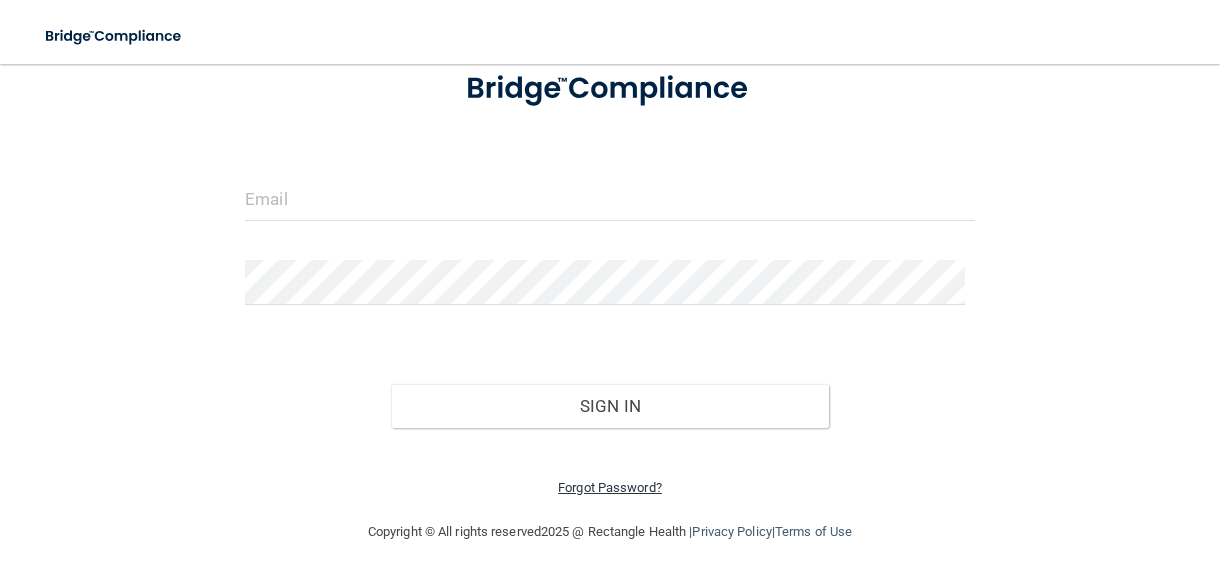 click on "Forgot Password?" at bounding box center [610, 487] 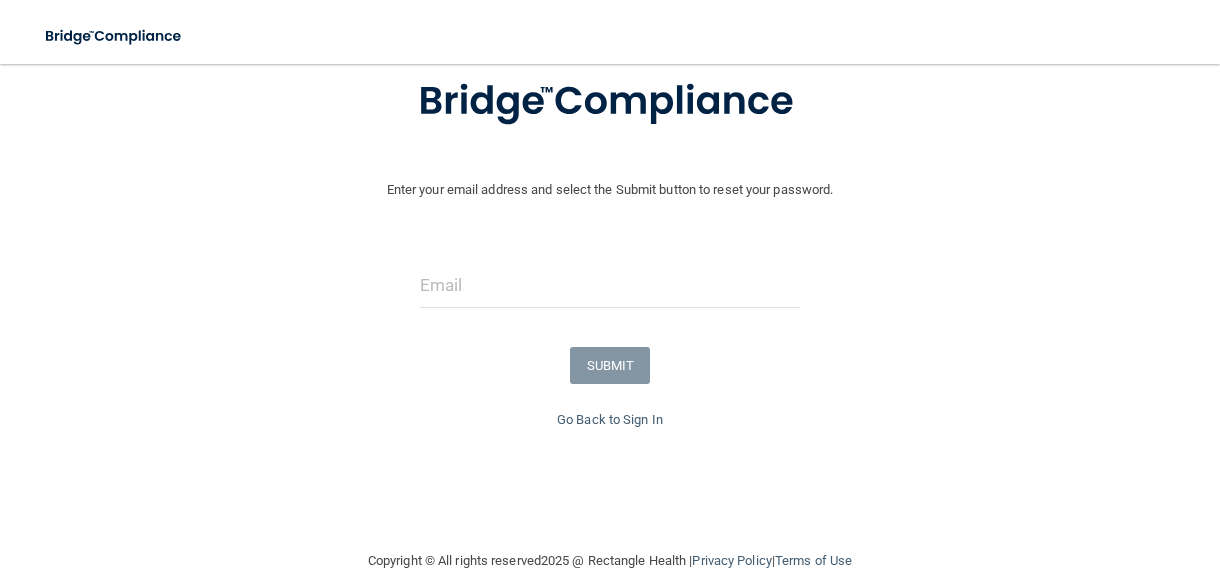 scroll, scrollTop: 164, scrollLeft: 0, axis: vertical 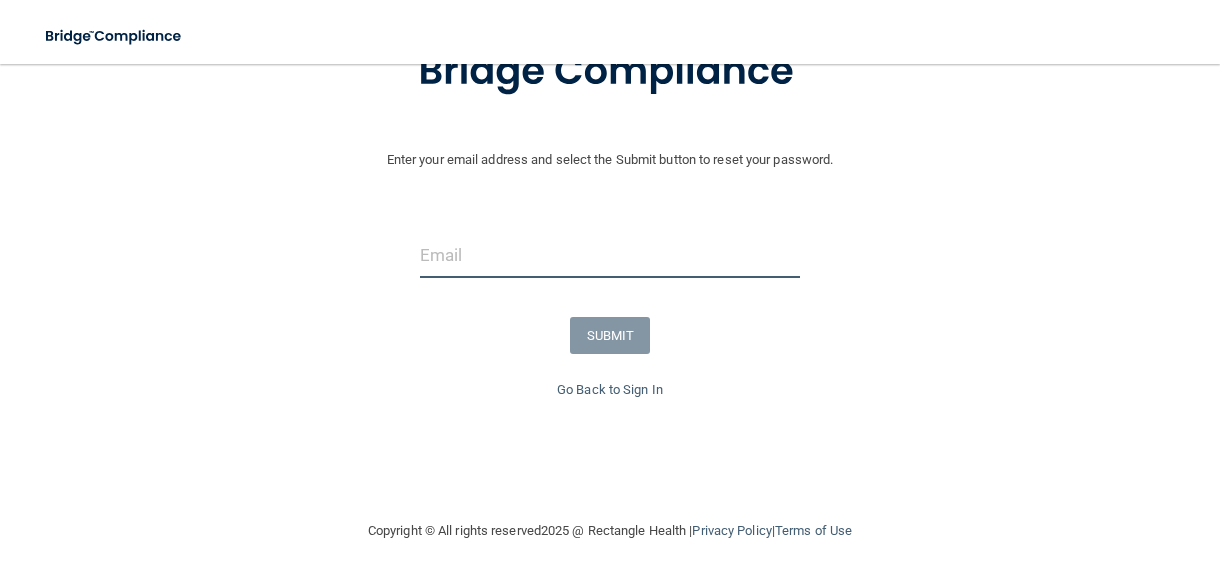 click at bounding box center [610, 255] 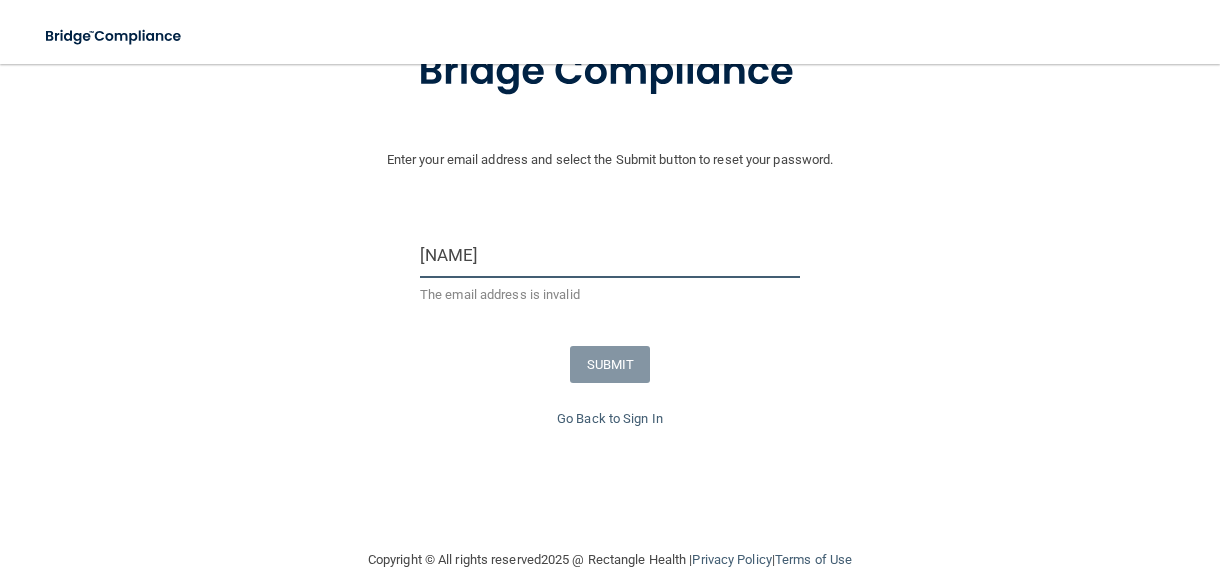 type on "[EMAIL]" 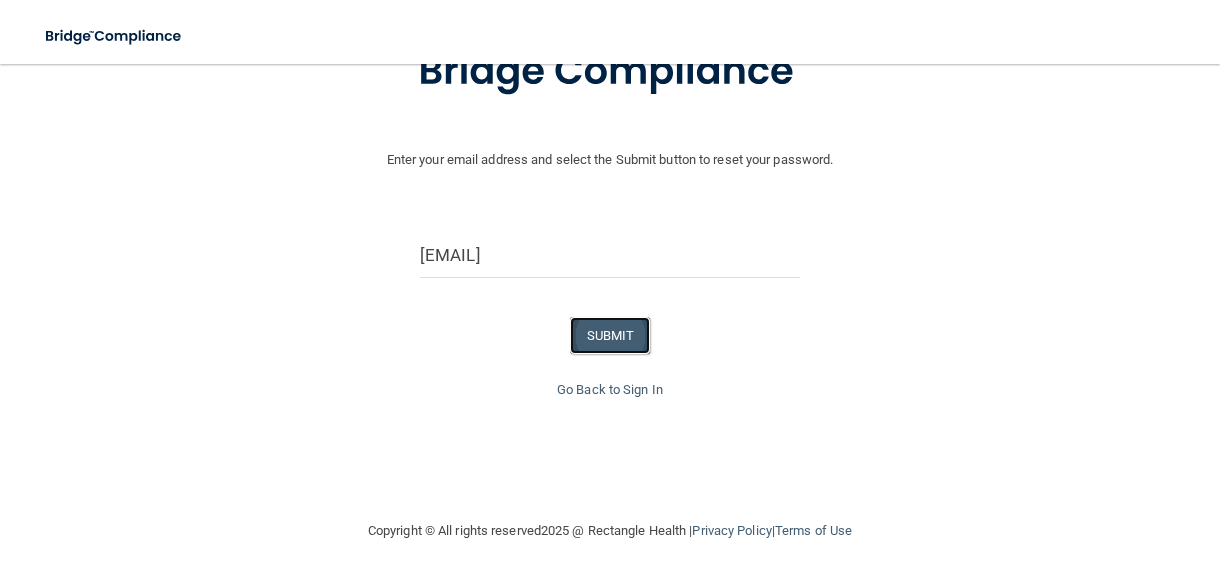 click on "SUBMIT" at bounding box center [610, 335] 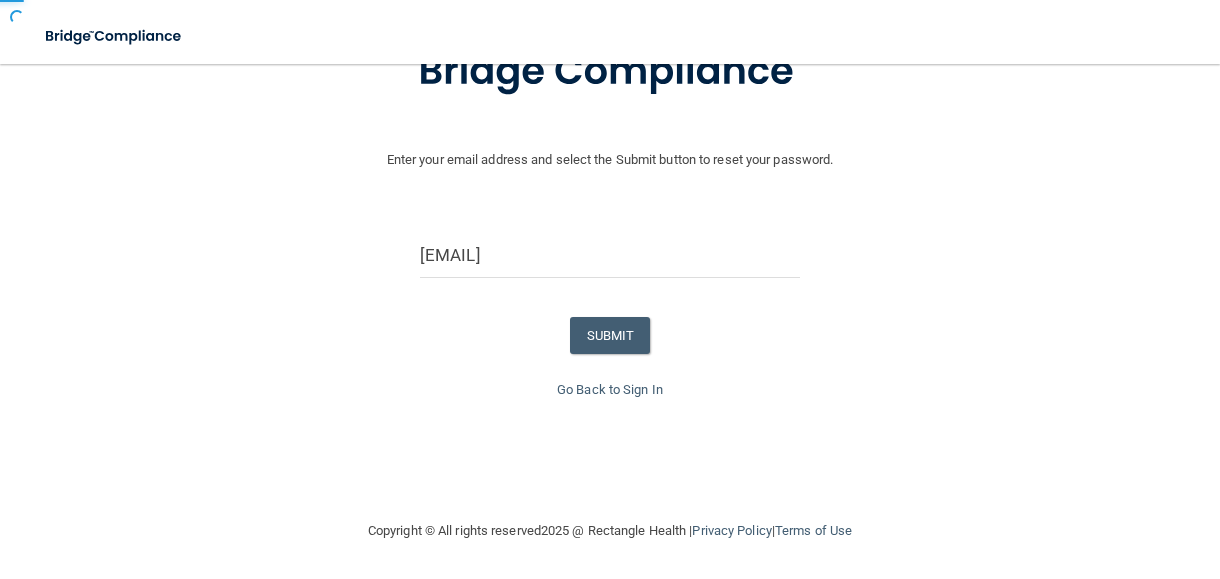 scroll, scrollTop: 25, scrollLeft: 0, axis: vertical 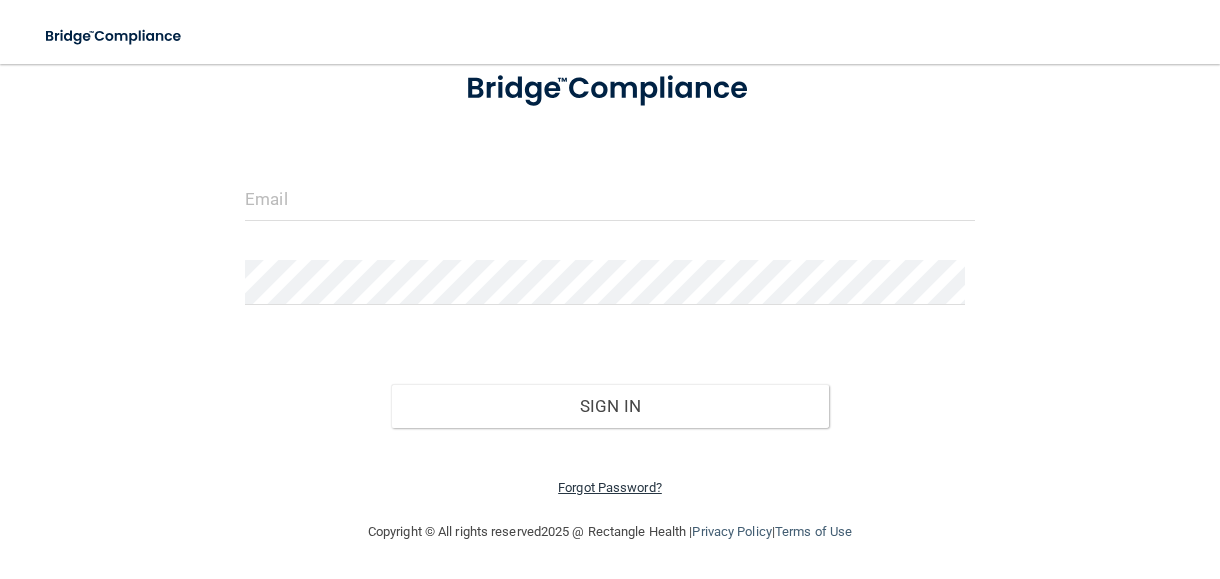 click on "Forgot Password?" at bounding box center (610, 487) 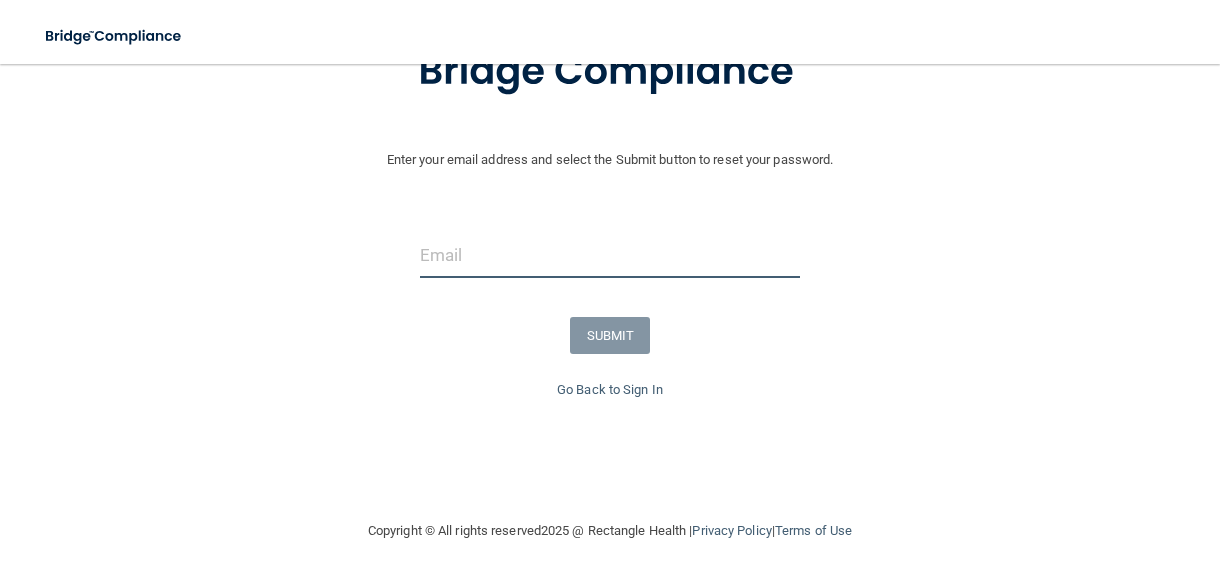 click at bounding box center [610, 255] 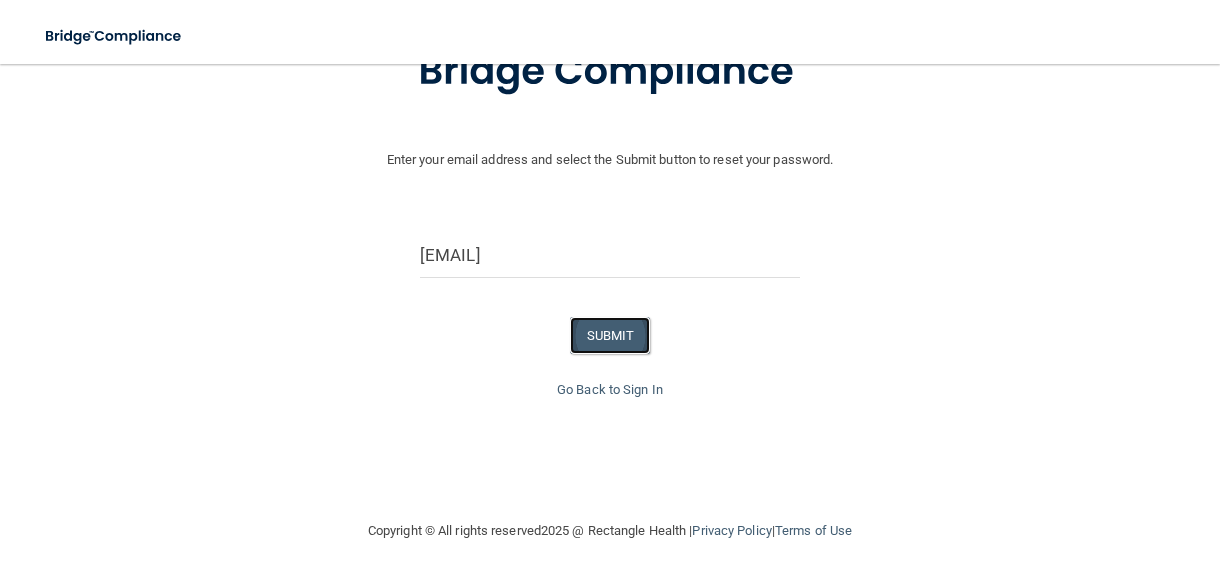click on "SUBMIT" at bounding box center [610, 335] 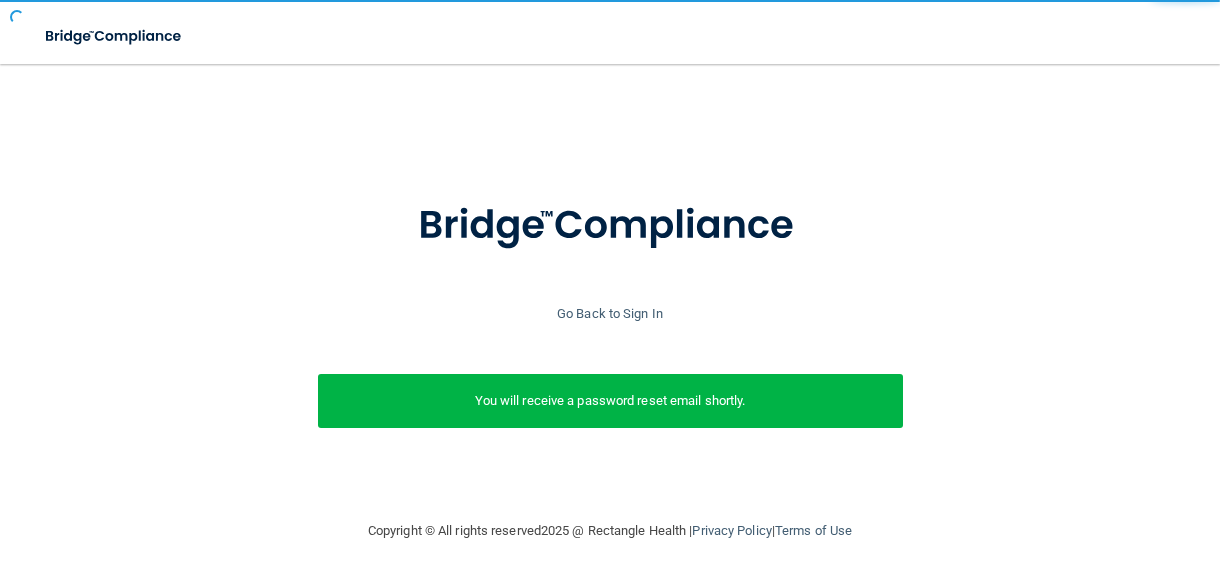 scroll, scrollTop: 25, scrollLeft: 0, axis: vertical 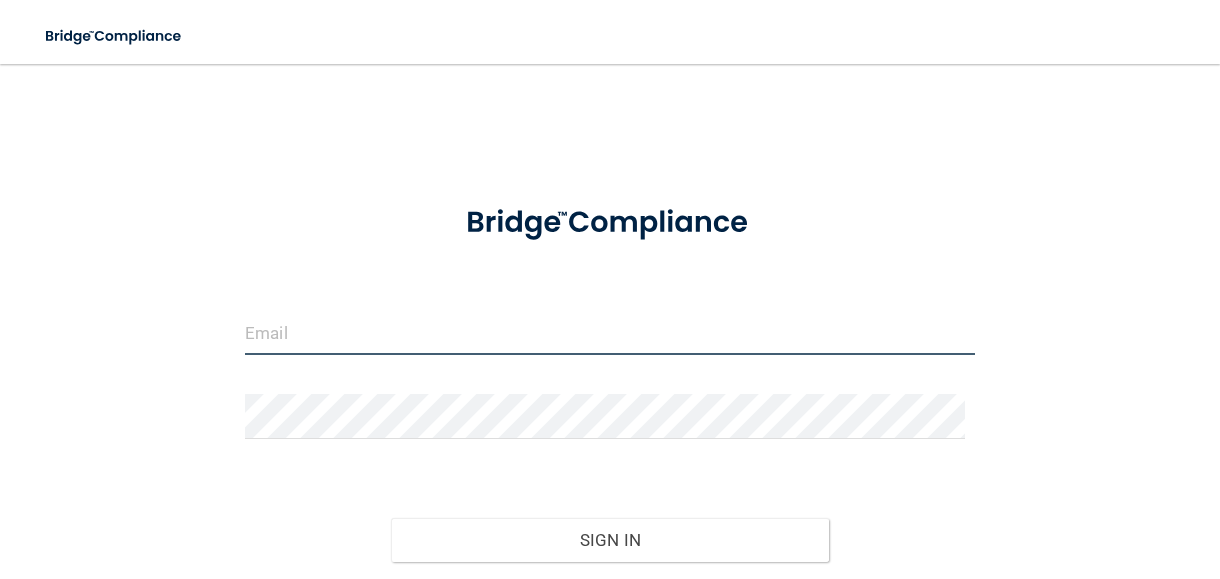 click at bounding box center [610, 332] 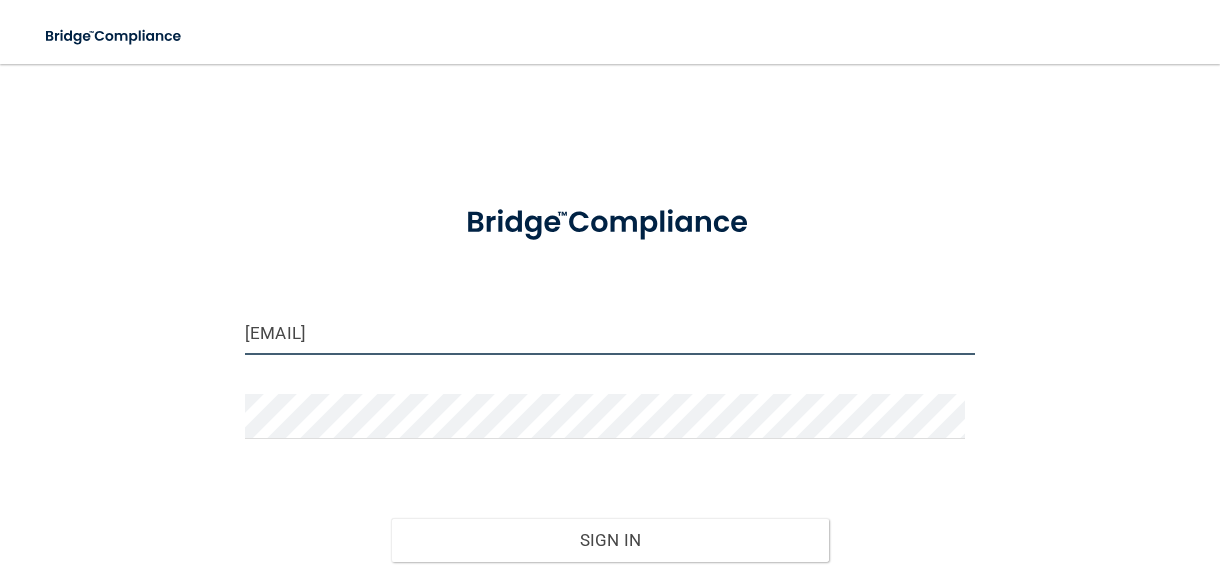 type on "[EMAIL]" 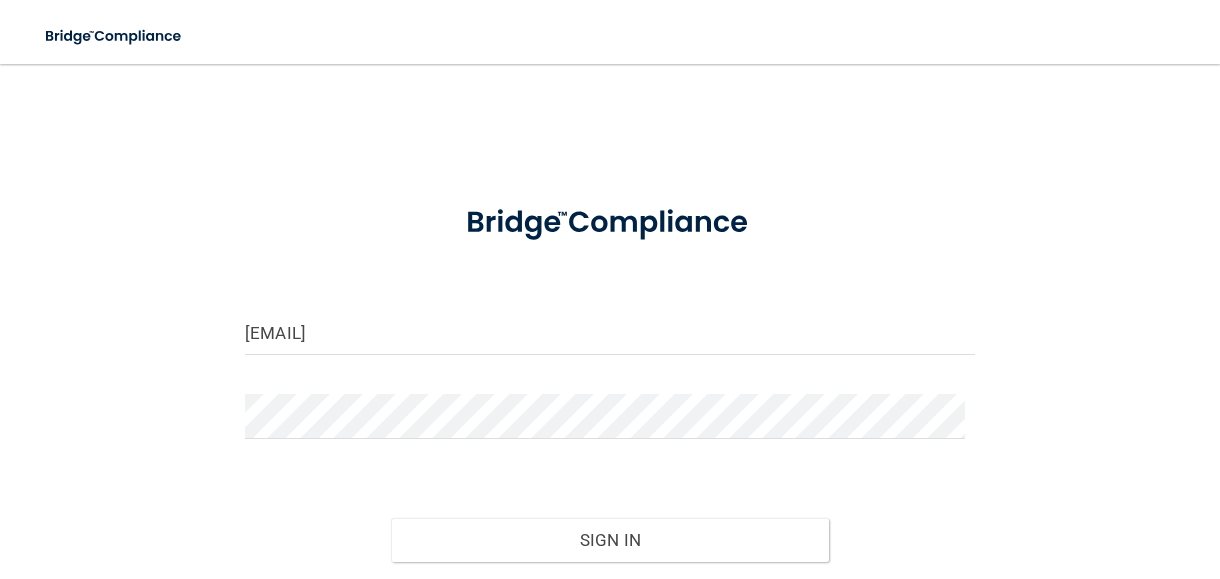 click on "elindsey@delvallept.com                                    Invalid email/password.     You don't have permission to access that page.       Sign In            Forgot Password?" at bounding box center [610, 409] 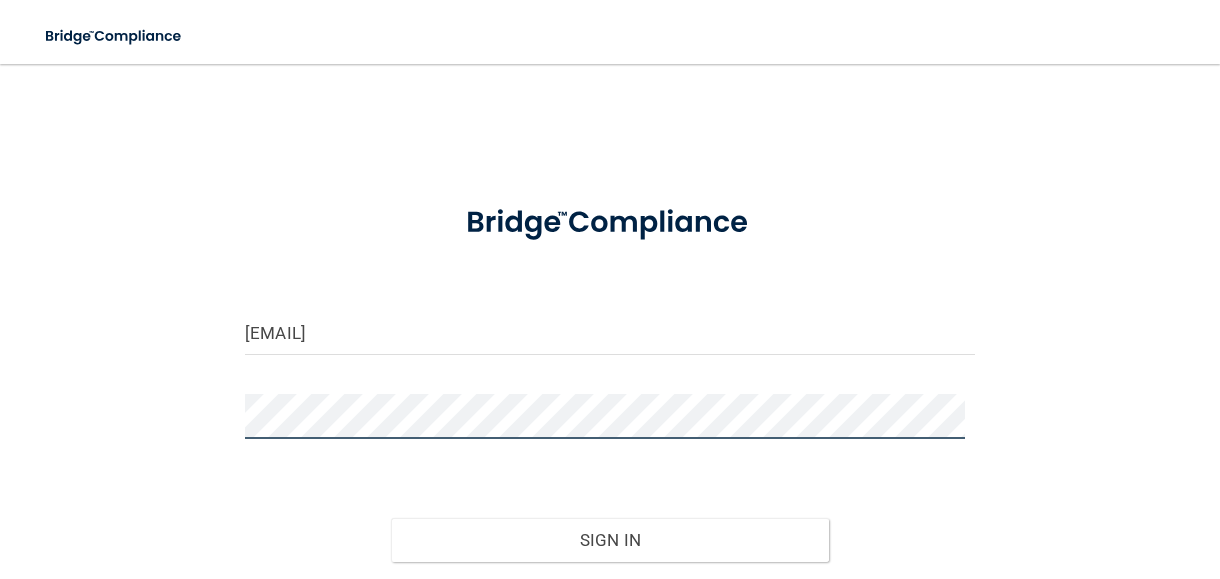 click on "Sign In" at bounding box center (610, 540) 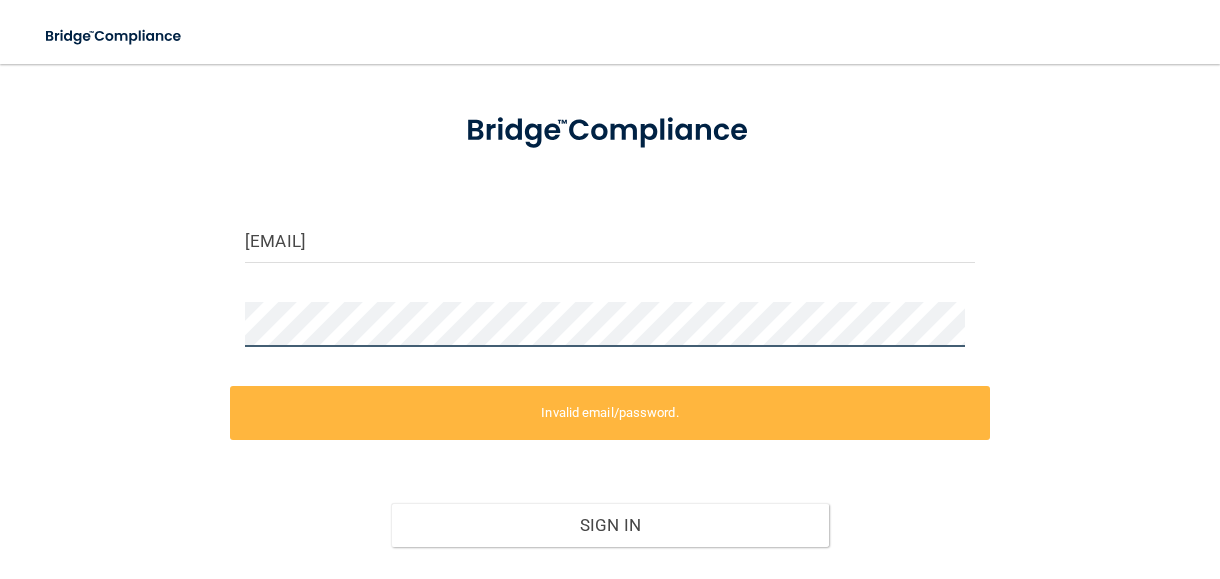 scroll, scrollTop: 211, scrollLeft: 0, axis: vertical 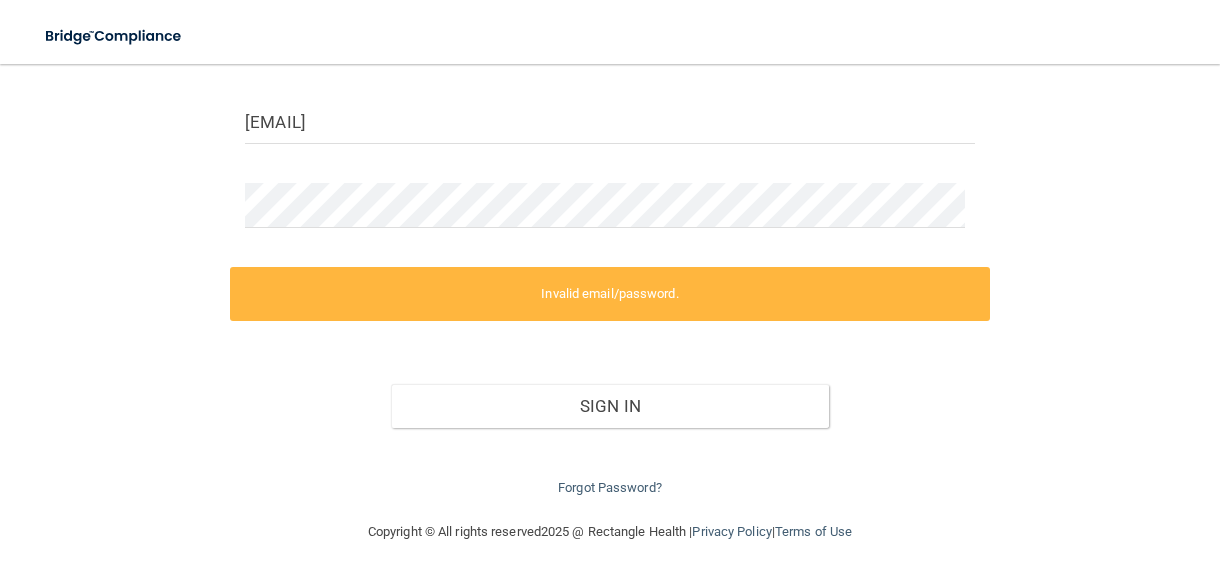 click on "Forgot Password?" at bounding box center [610, 464] 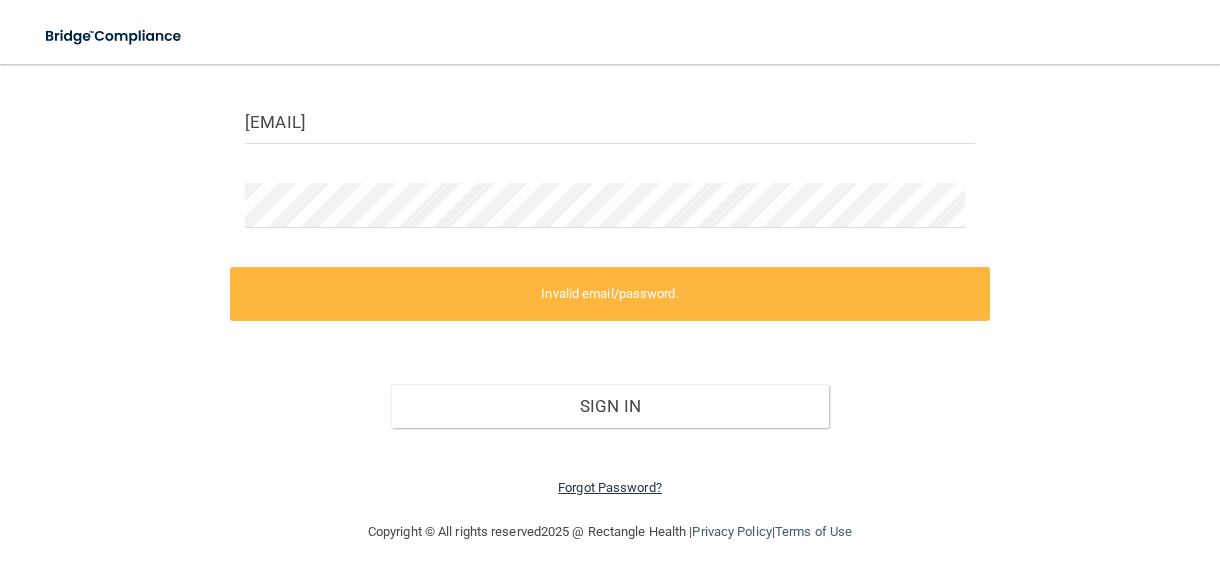 click on "Forgot Password?" at bounding box center (610, 487) 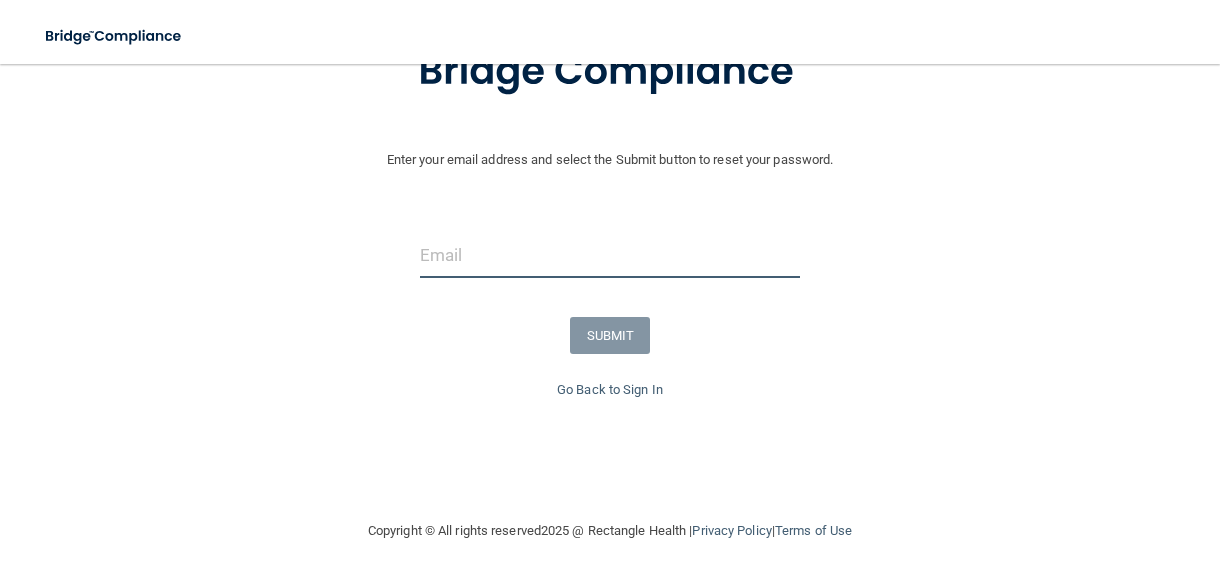 click at bounding box center [610, 255] 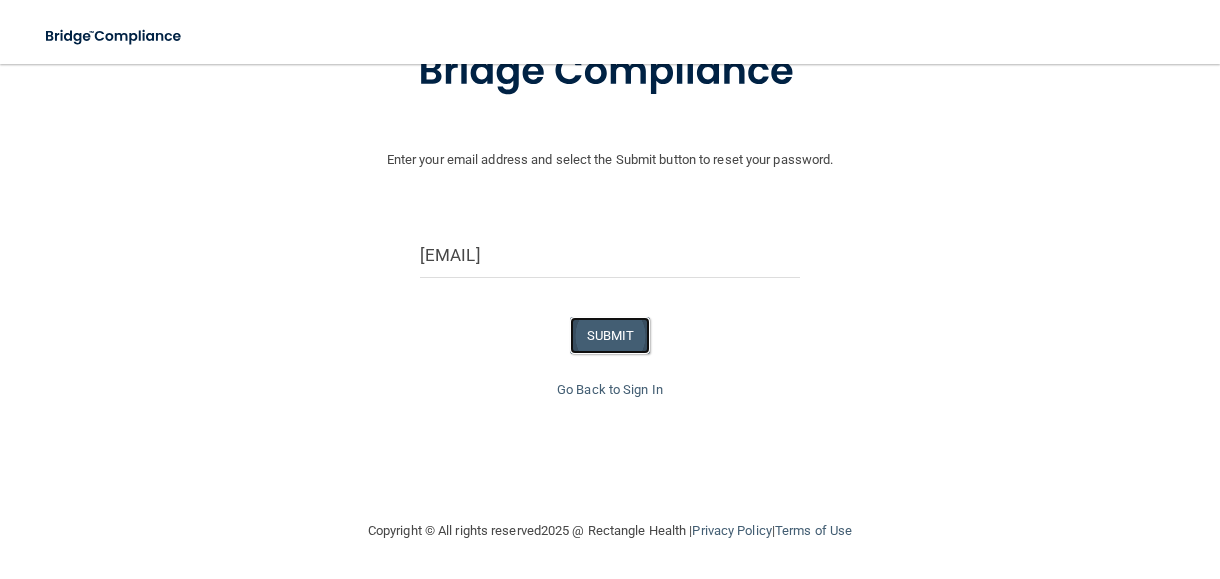 click on "SUBMIT" at bounding box center [610, 335] 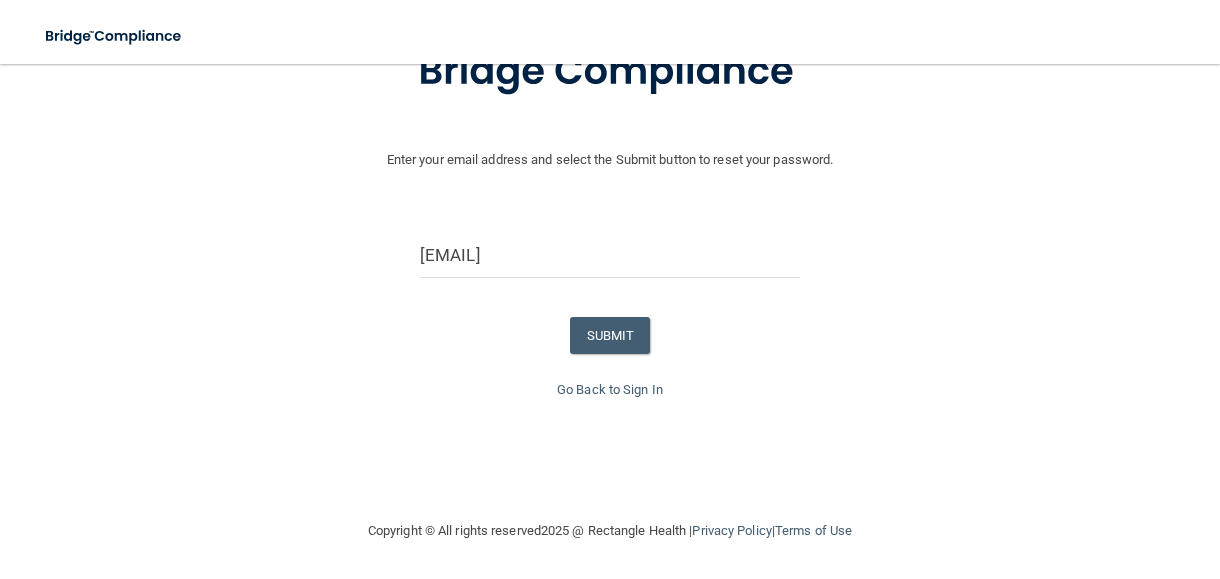 scroll, scrollTop: 25, scrollLeft: 0, axis: vertical 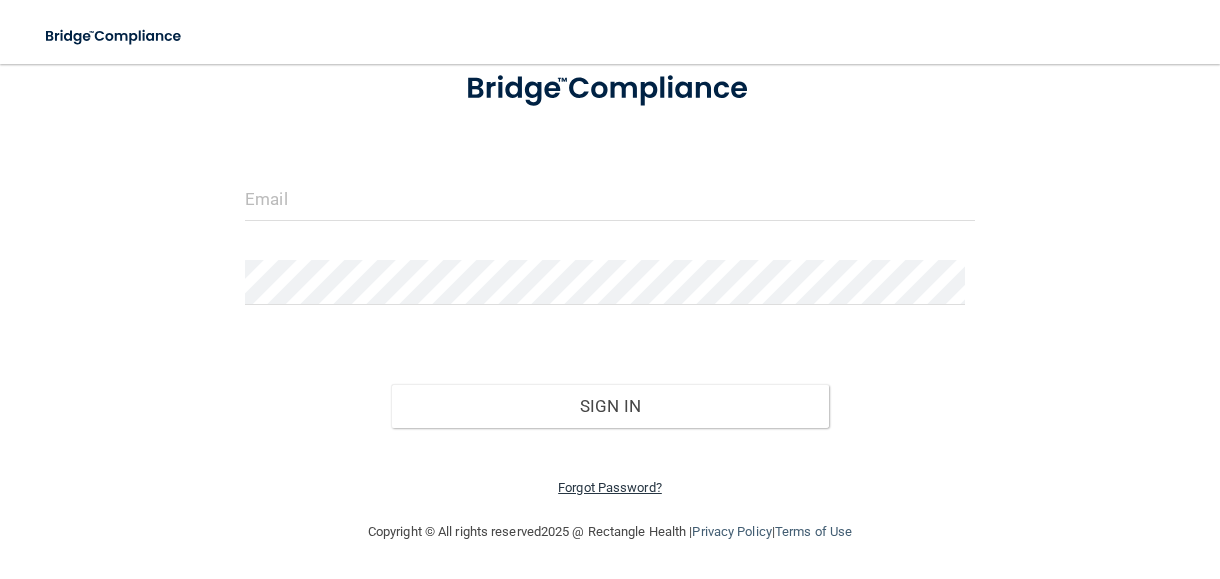 click on "Forgot Password?" at bounding box center (610, 487) 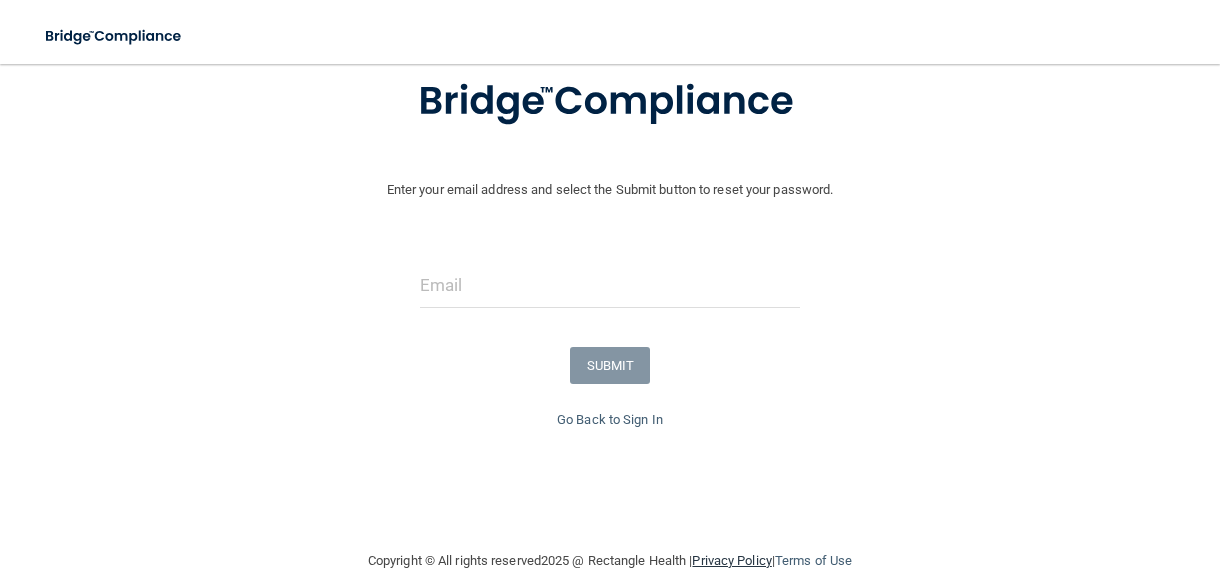 scroll, scrollTop: 164, scrollLeft: 0, axis: vertical 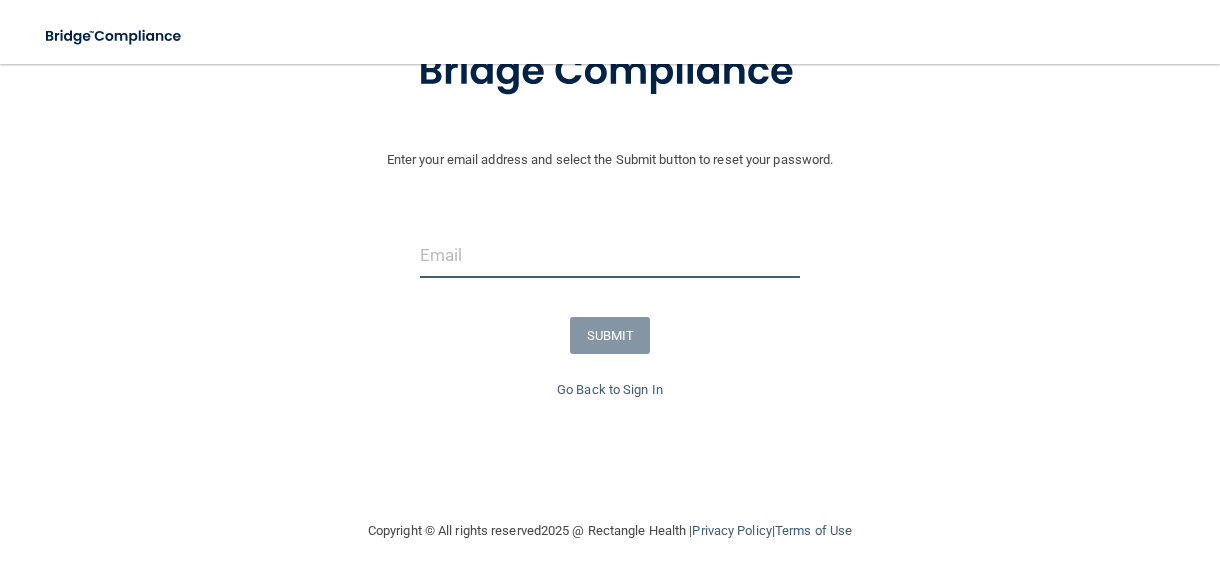 click at bounding box center [610, 255] 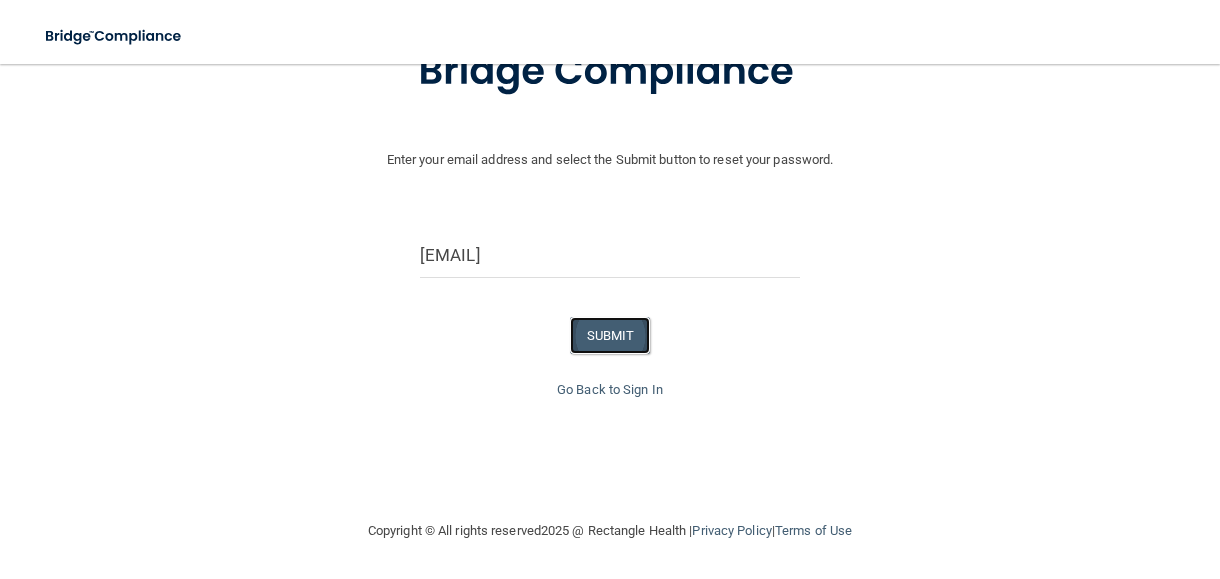 click on "SUBMIT" at bounding box center (610, 335) 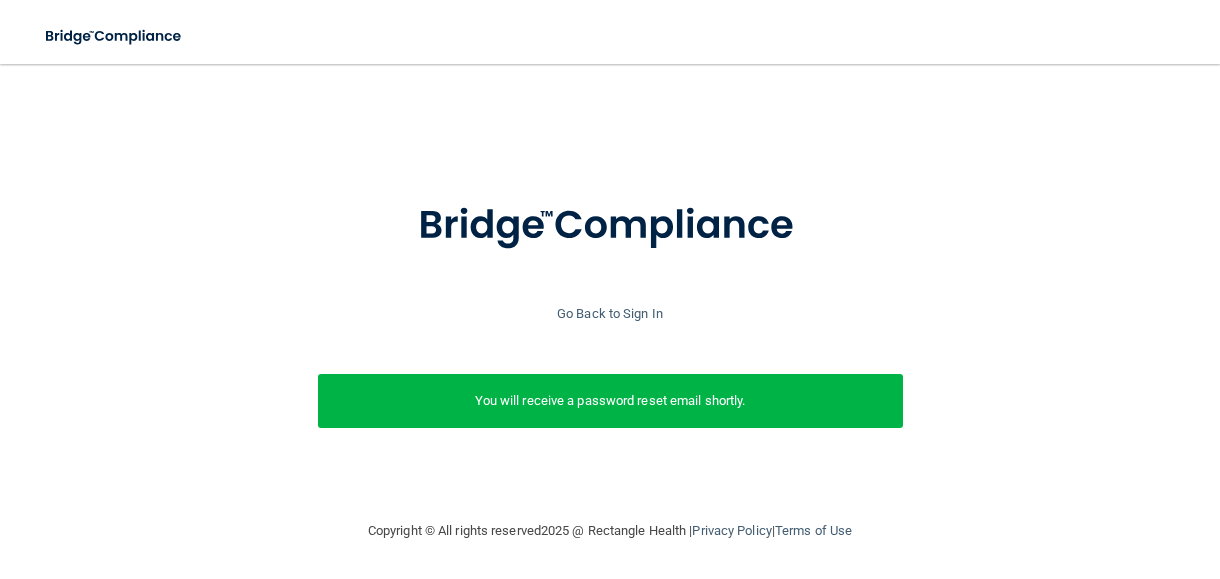scroll, scrollTop: 25, scrollLeft: 0, axis: vertical 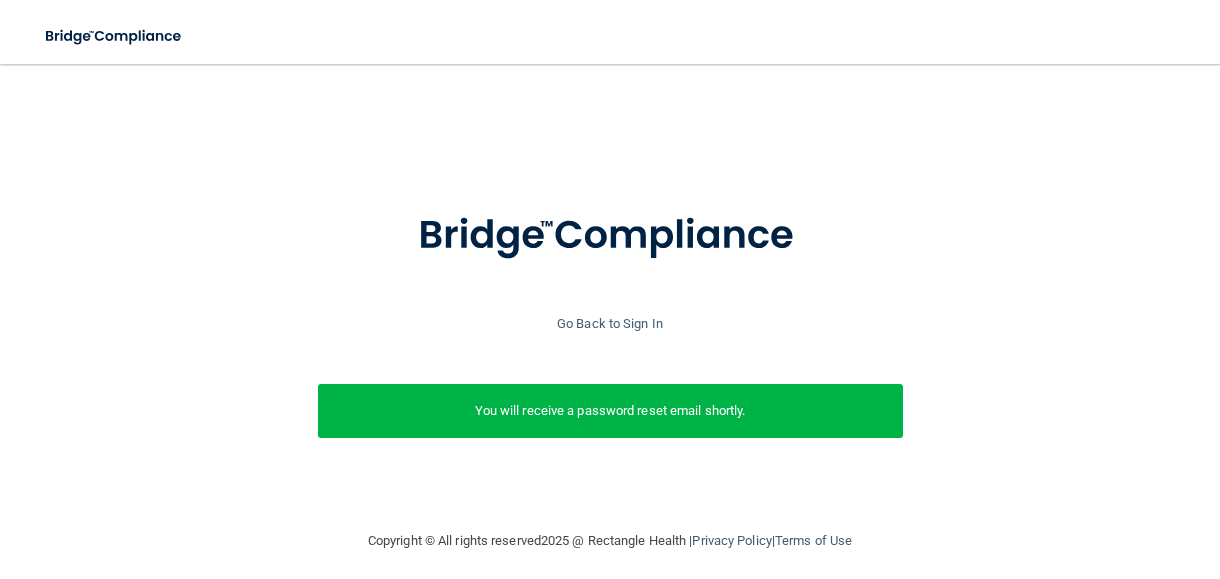 click on "Enter your email address and select the Submit button to reset your password.               elindsey@delvallept.com                     SUBMIT              Go Back to Sign In                 You will receive a password reset email shortly." at bounding box center (610, 296) 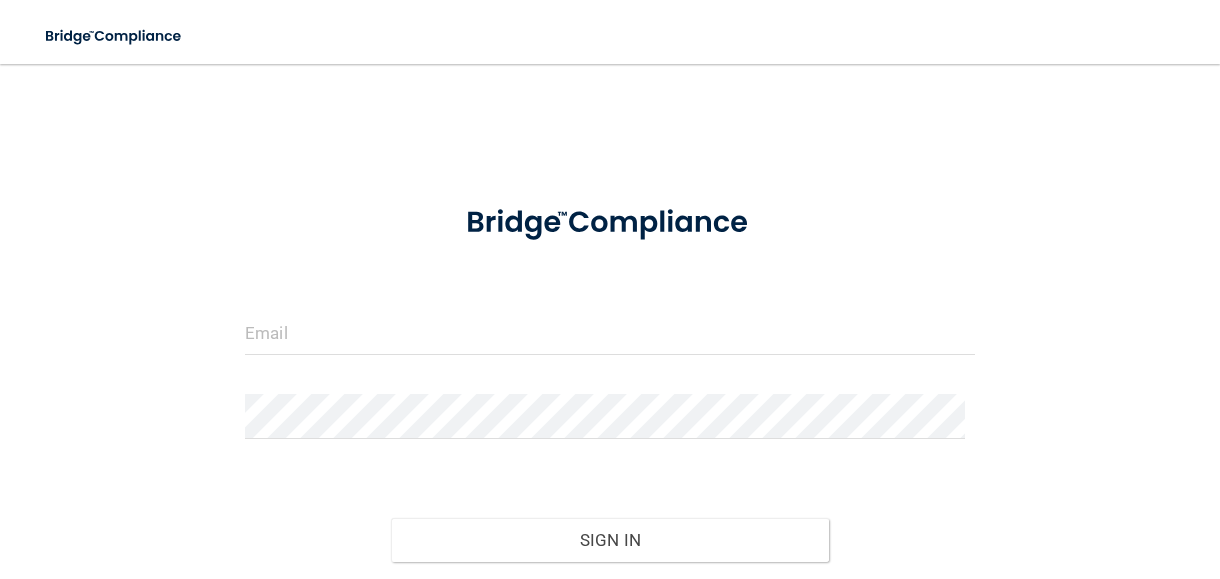 scroll, scrollTop: 0, scrollLeft: 0, axis: both 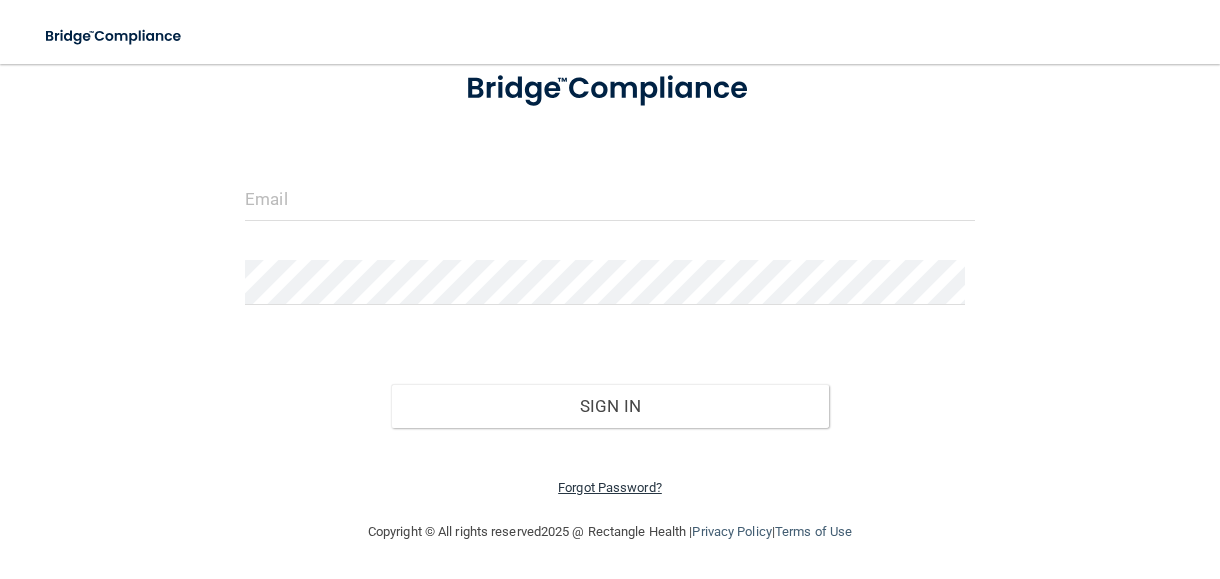 click on "Forgot Password?" at bounding box center (610, 487) 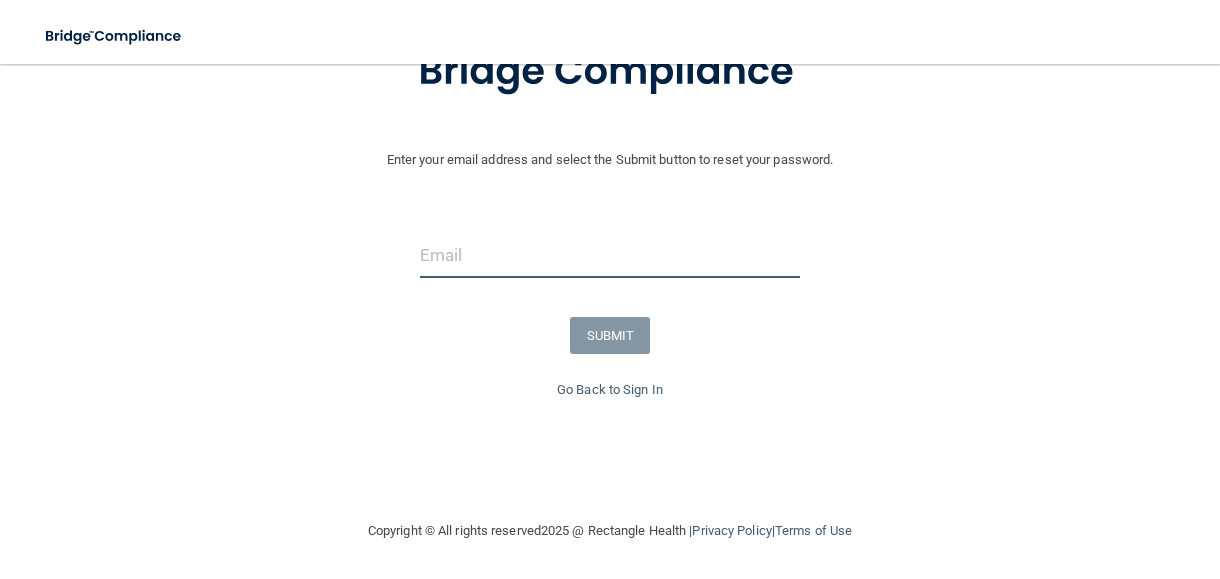 click at bounding box center (610, 255) 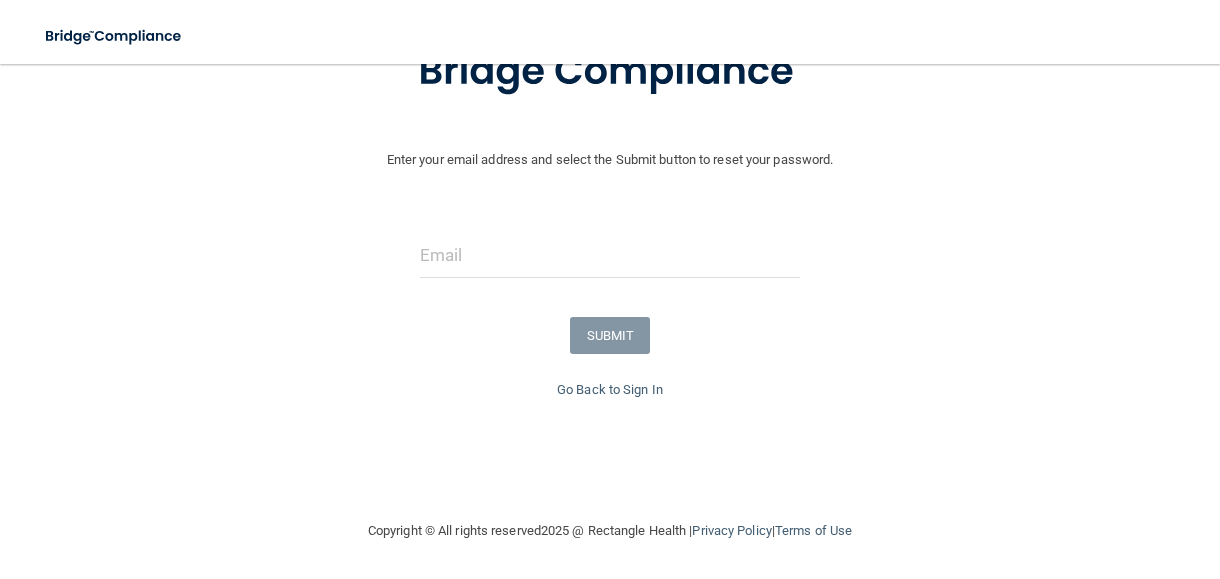 drag, startPoint x: 949, startPoint y: 302, endPoint x: 937, endPoint y: 298, distance: 12.649111 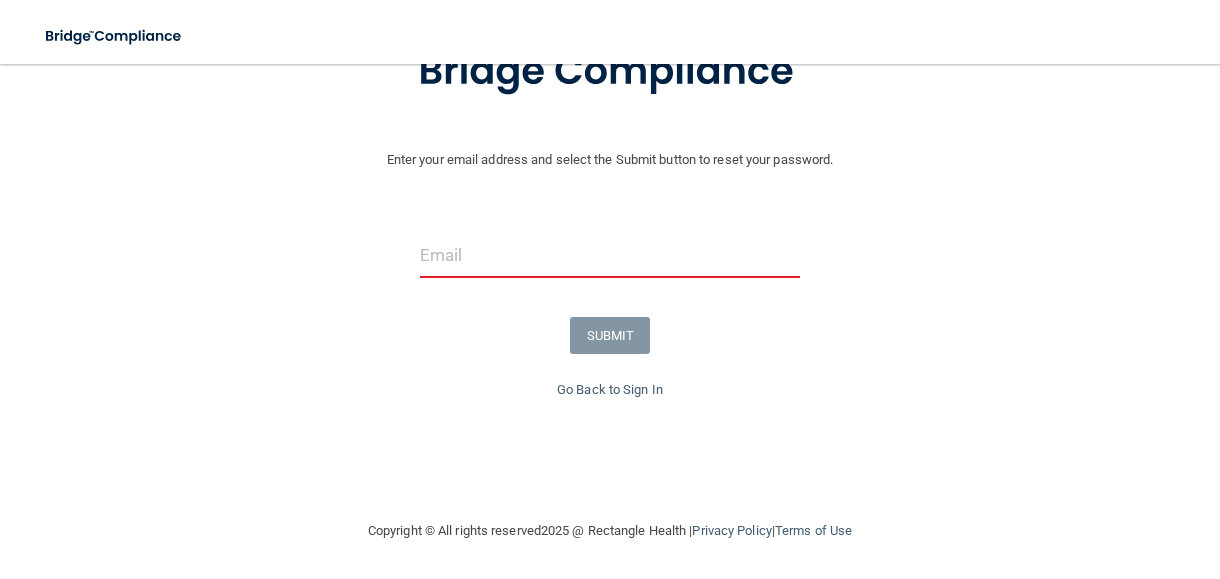 click at bounding box center (610, 255) 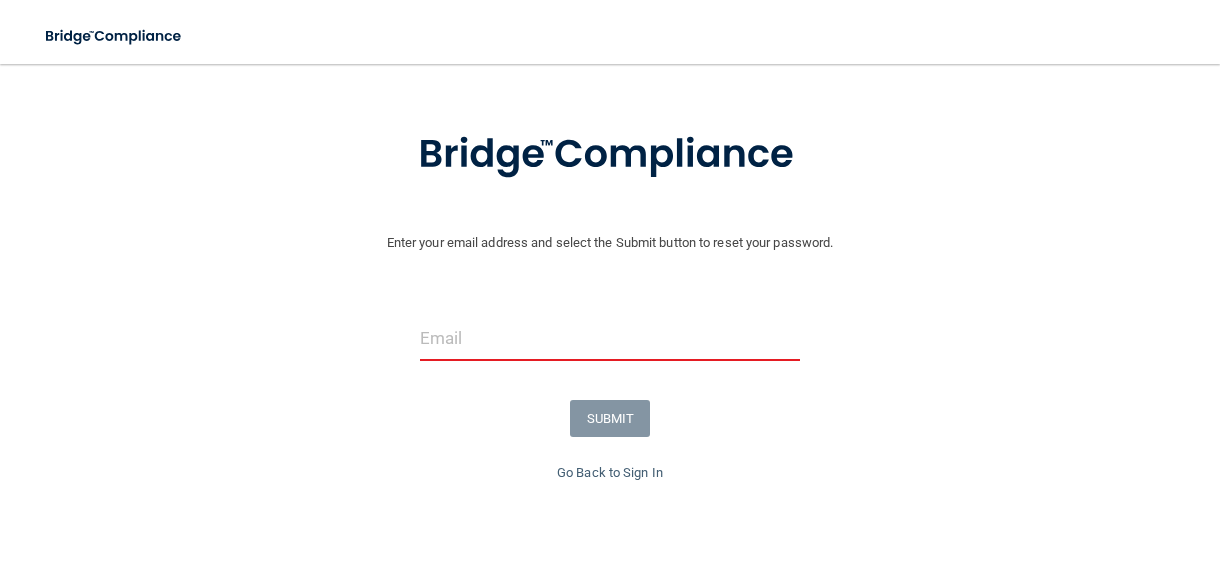 scroll, scrollTop: 0, scrollLeft: 0, axis: both 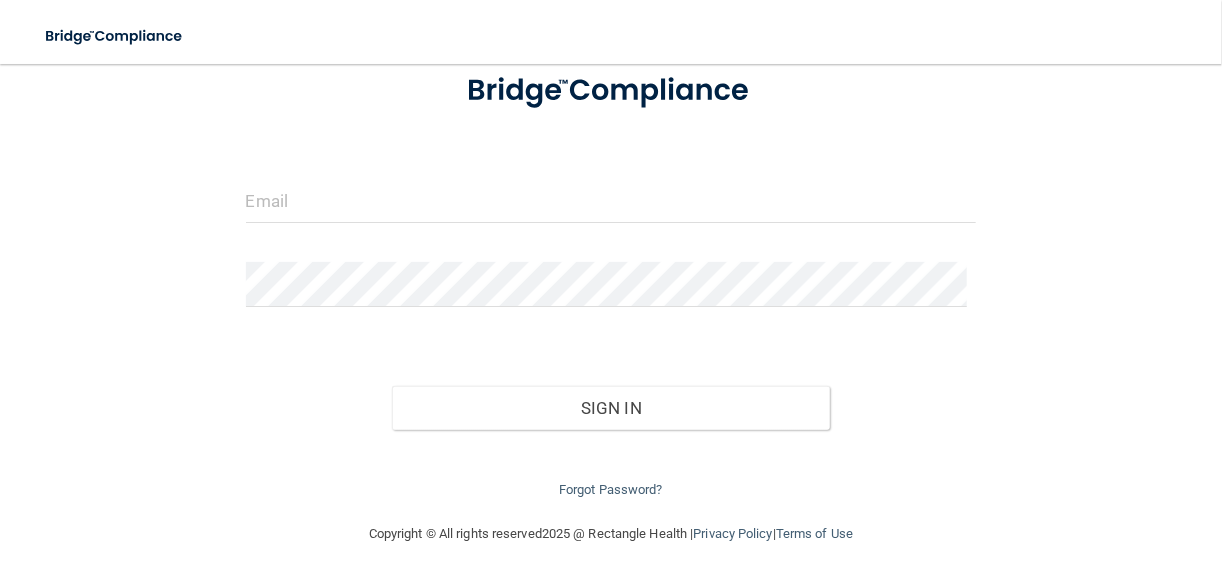 click on "Forgot Password?" at bounding box center [611, 466] 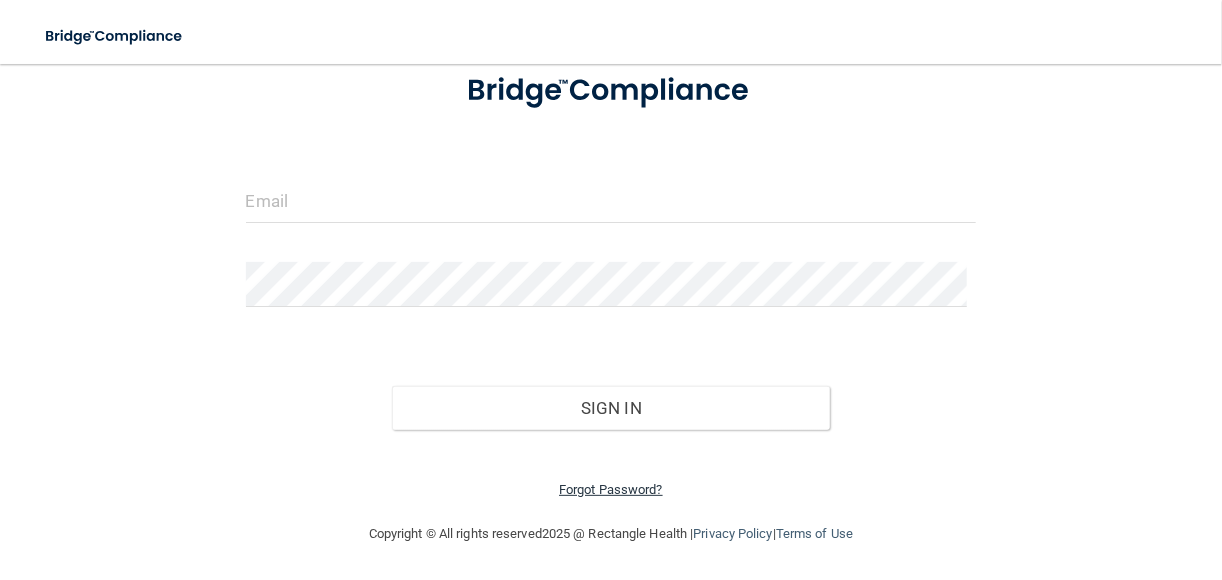 click on "Forgot Password?" at bounding box center [611, 489] 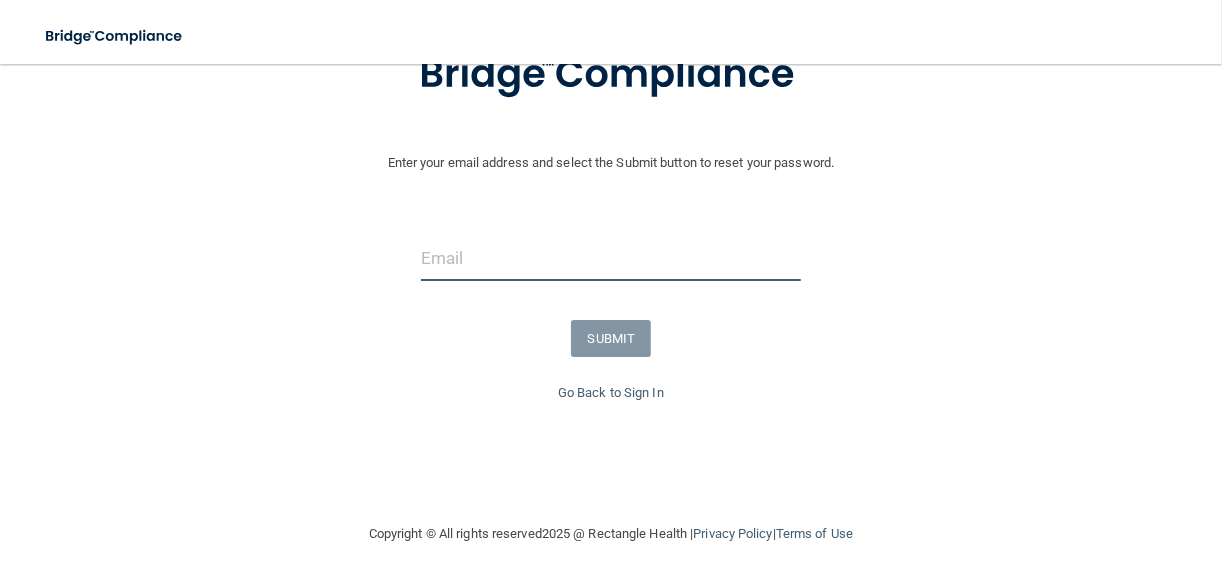 click at bounding box center [611, 258] 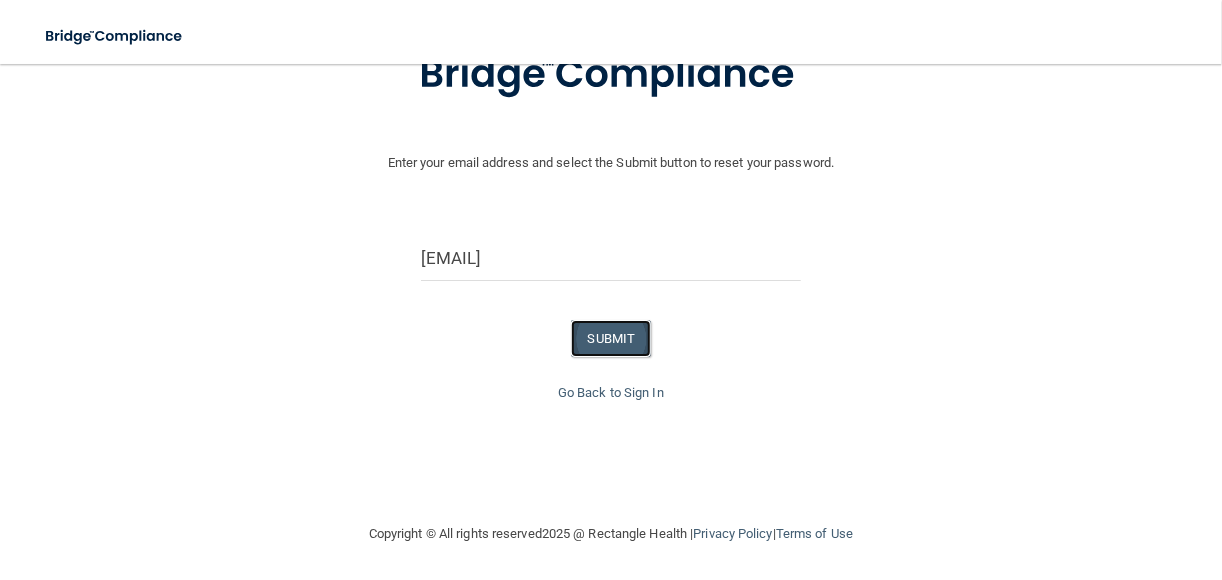 click on "SUBMIT" at bounding box center (611, 338) 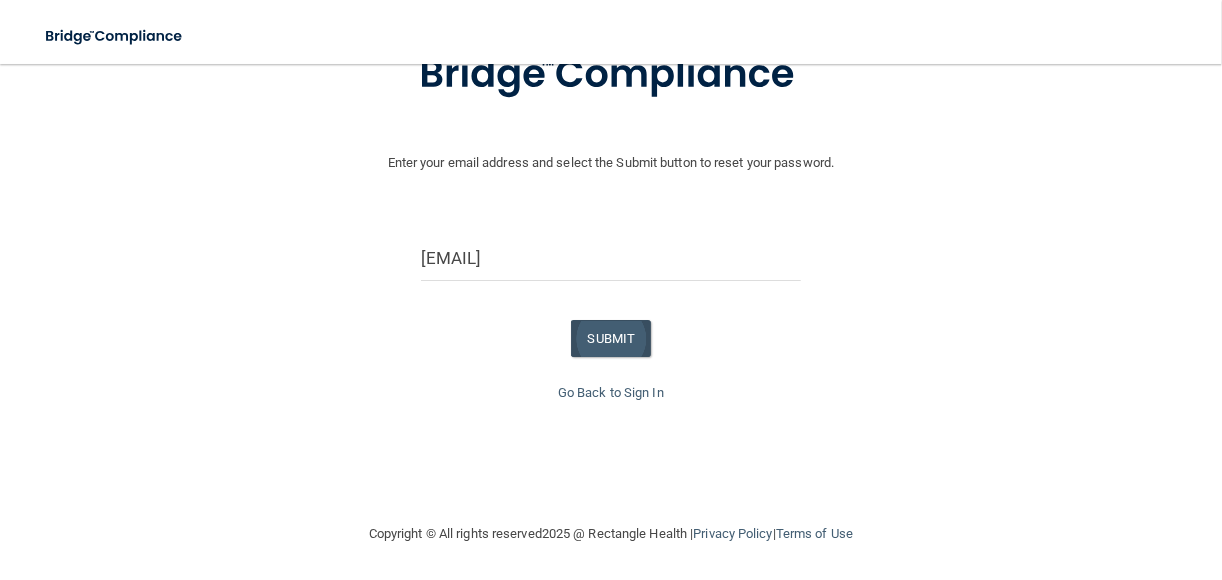 scroll, scrollTop: 24, scrollLeft: 0, axis: vertical 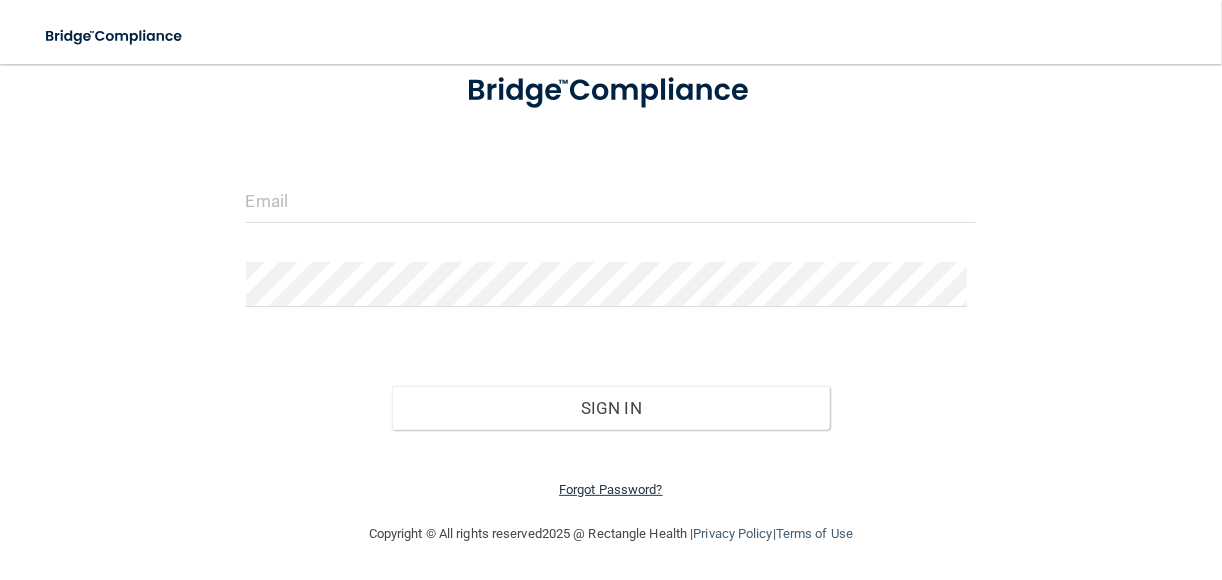click on "Forgot Password?" at bounding box center (611, 489) 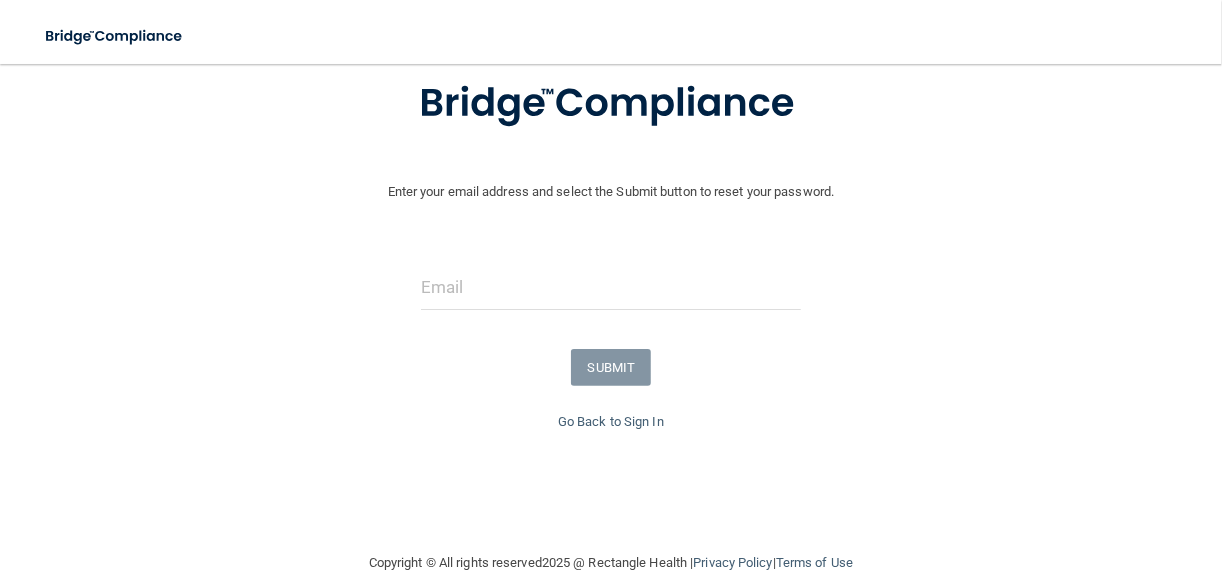 scroll, scrollTop: 162, scrollLeft: 0, axis: vertical 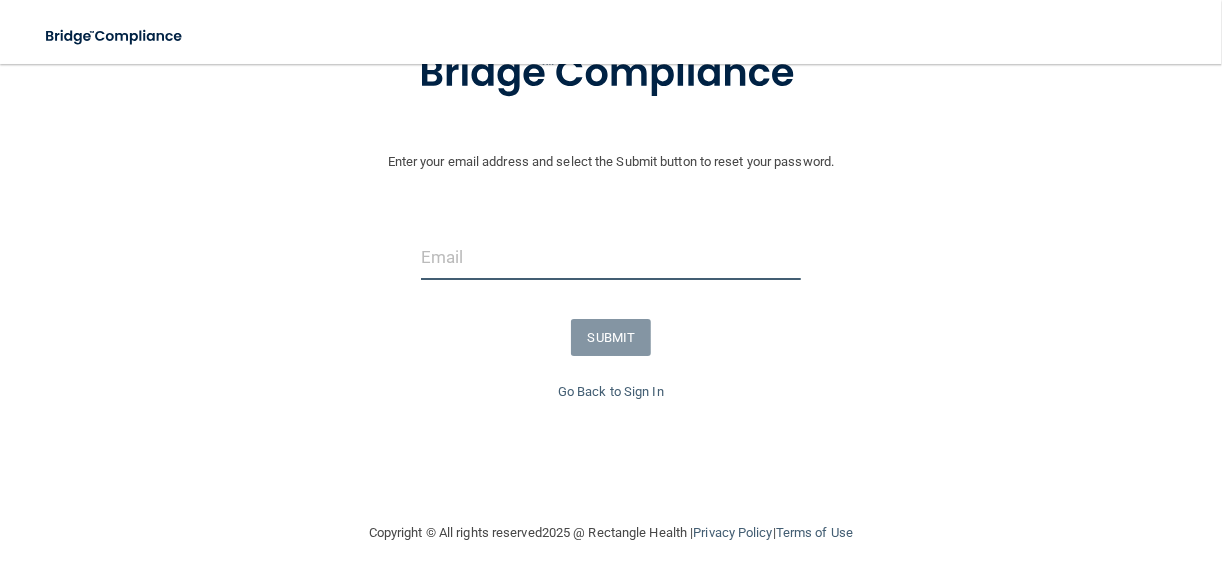 click at bounding box center (611, 257) 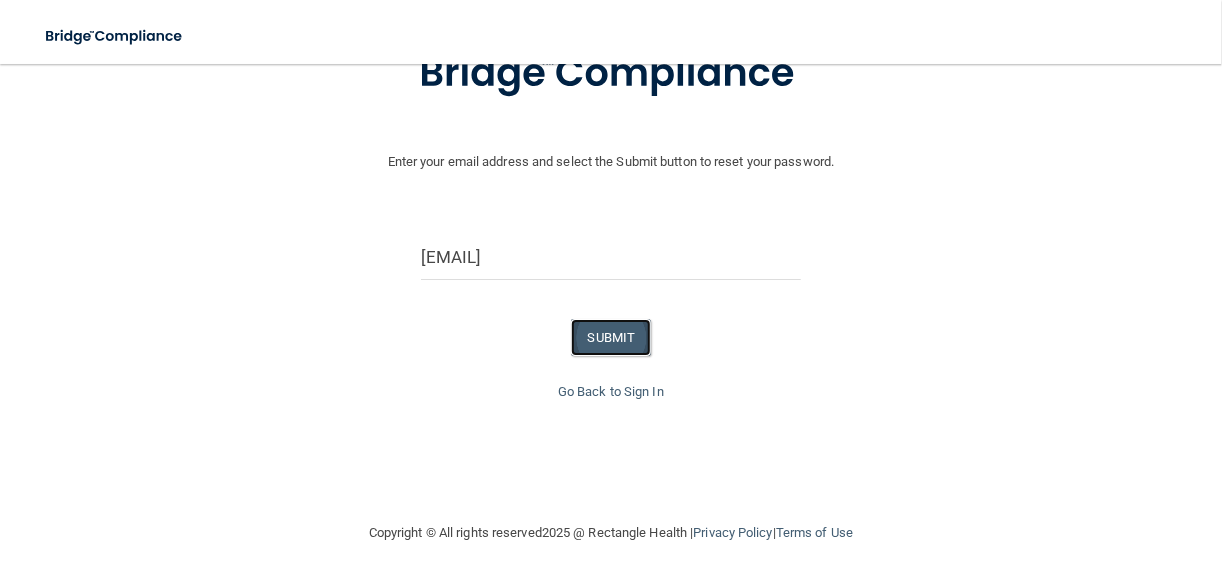 click on "SUBMIT" at bounding box center [611, 337] 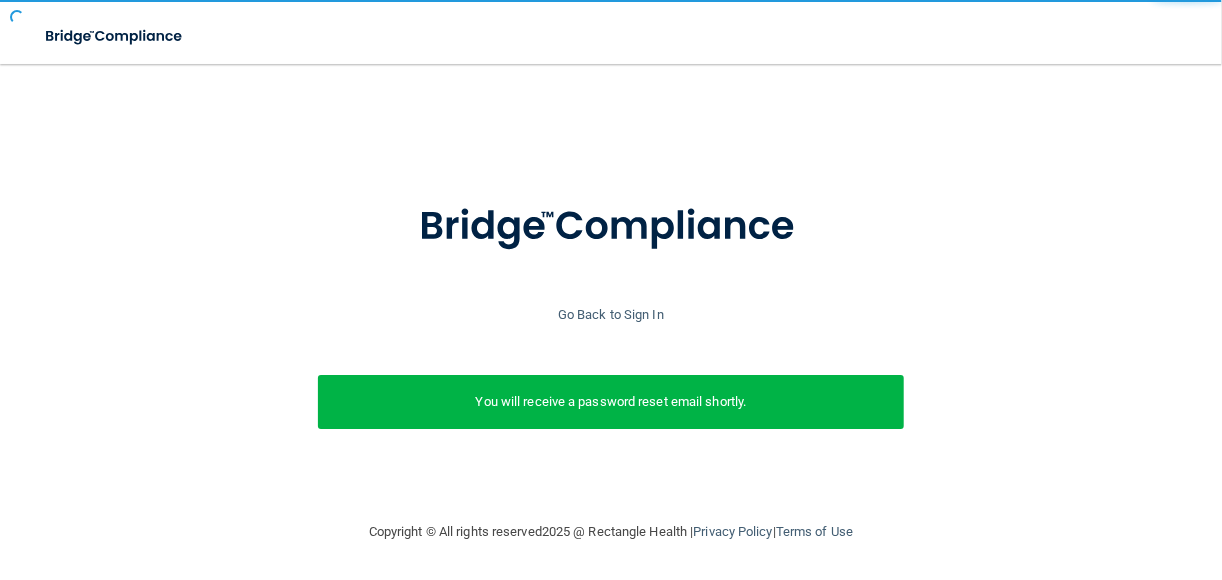 scroll, scrollTop: 24, scrollLeft: 0, axis: vertical 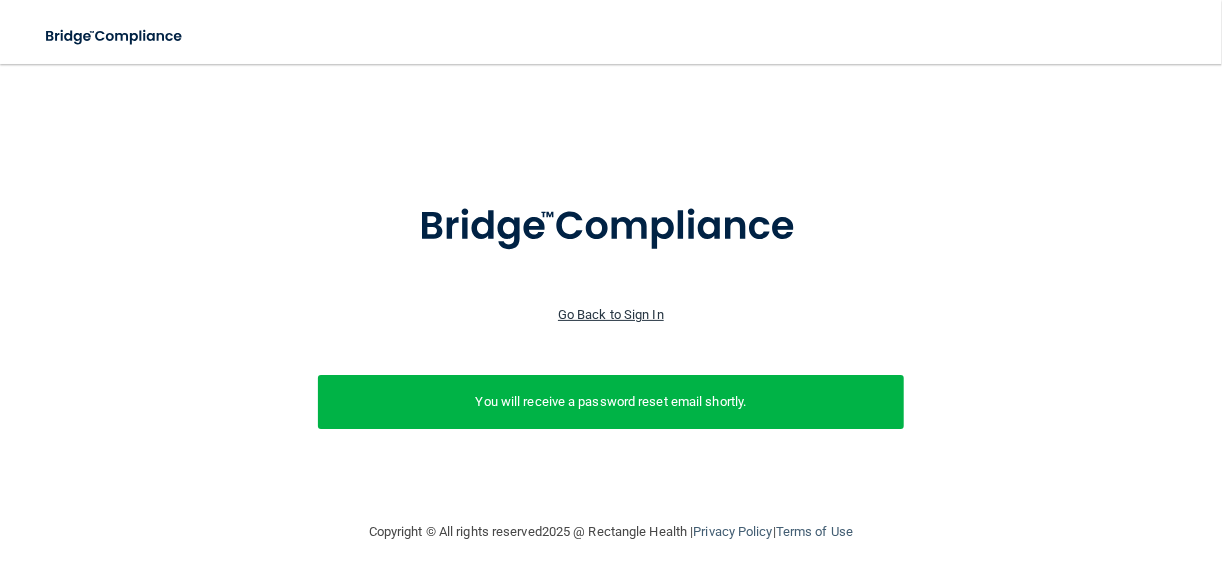 click on "Go Back to Sign In" at bounding box center (611, 314) 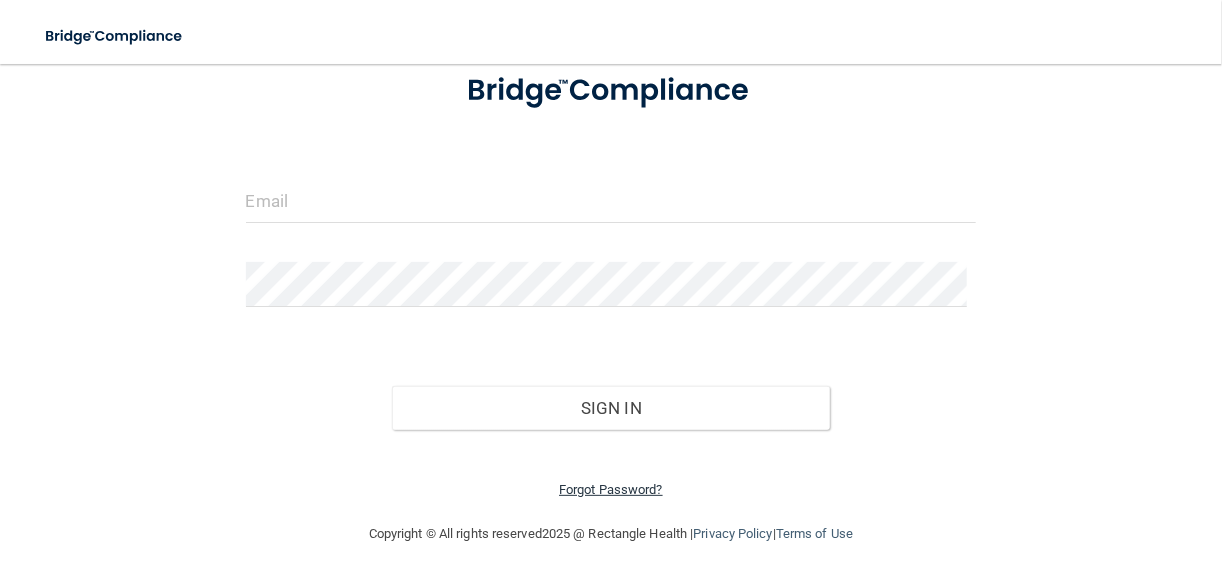 click on "Forgot Password?" at bounding box center (611, 489) 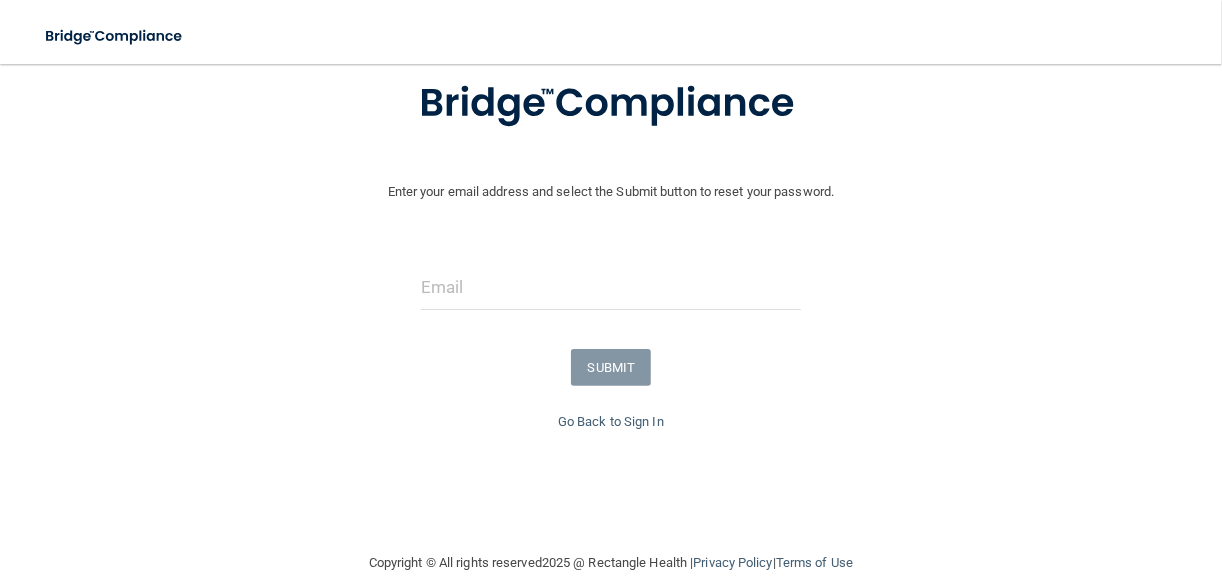 scroll, scrollTop: 177, scrollLeft: 0, axis: vertical 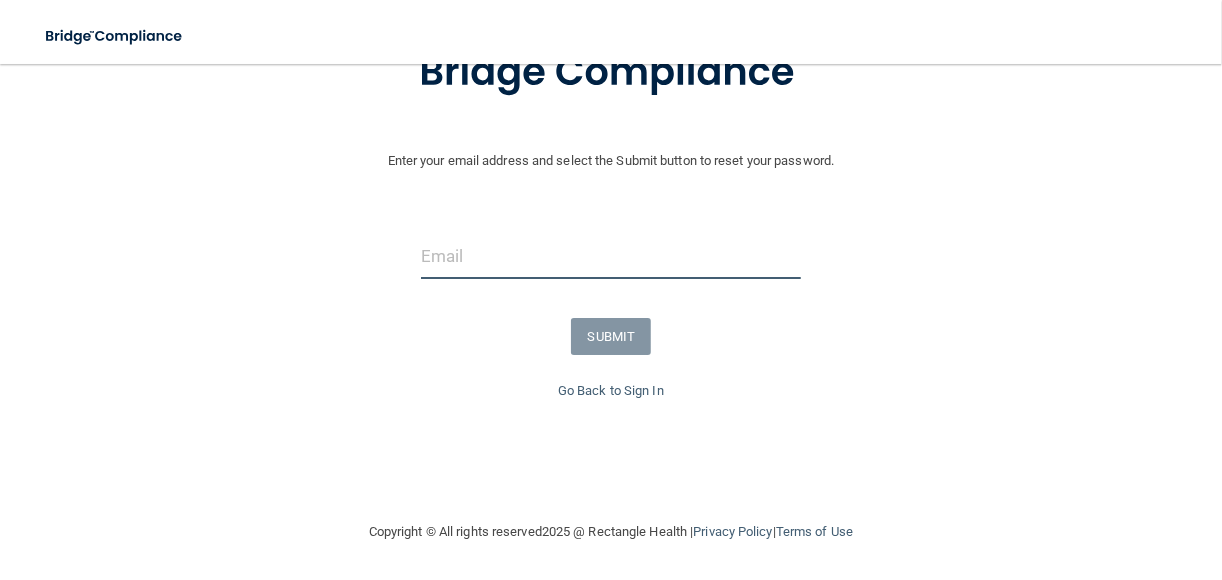 click at bounding box center (611, 256) 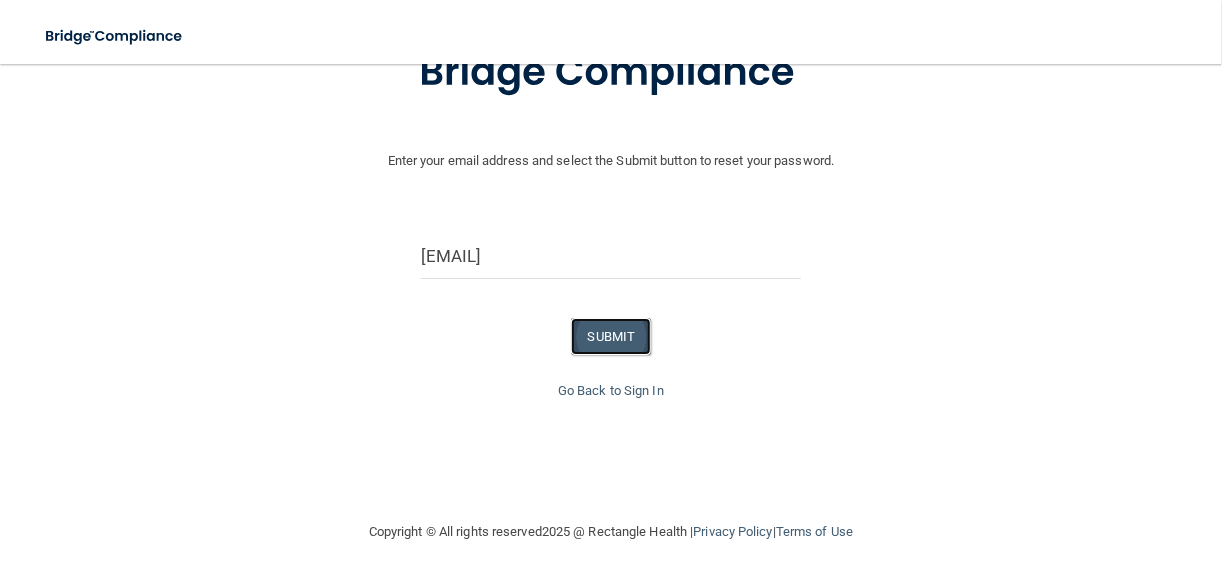click on "SUBMIT" at bounding box center [611, 336] 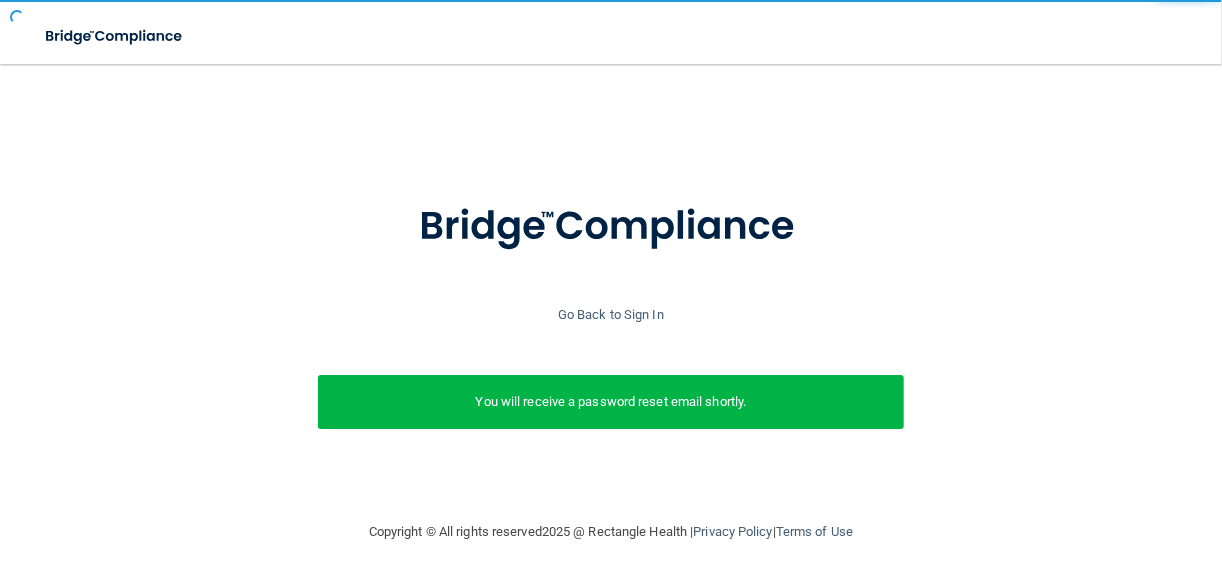 scroll, scrollTop: 24, scrollLeft: 0, axis: vertical 